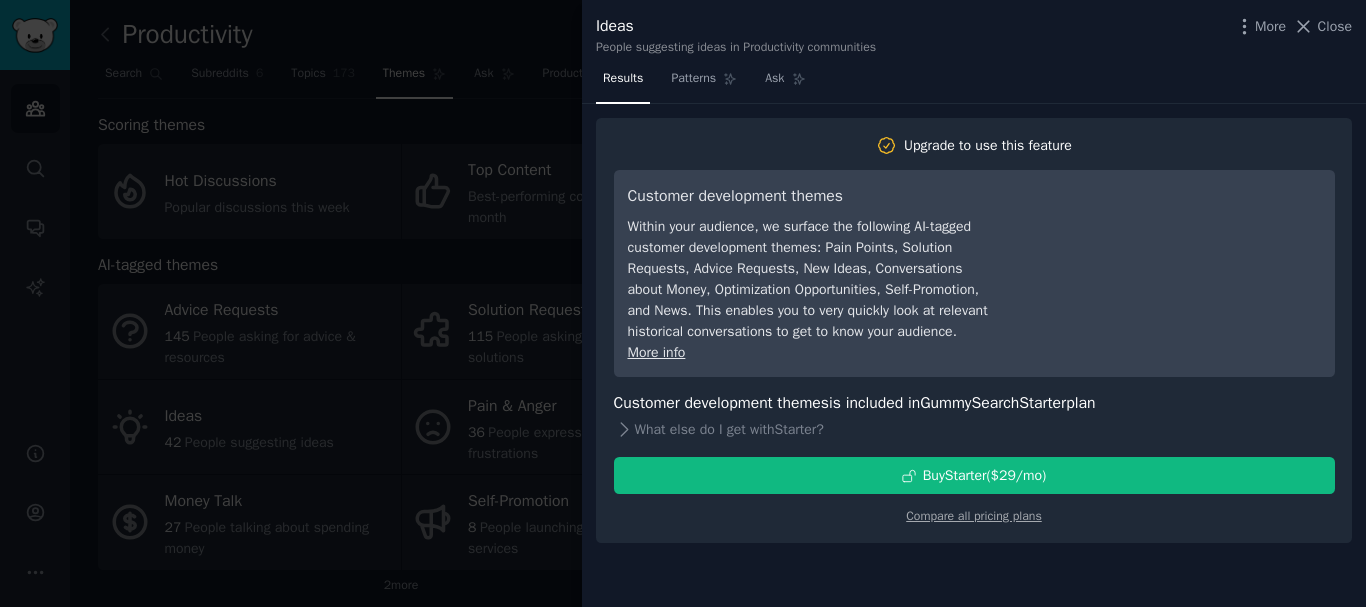 scroll, scrollTop: 0, scrollLeft: 0, axis: both 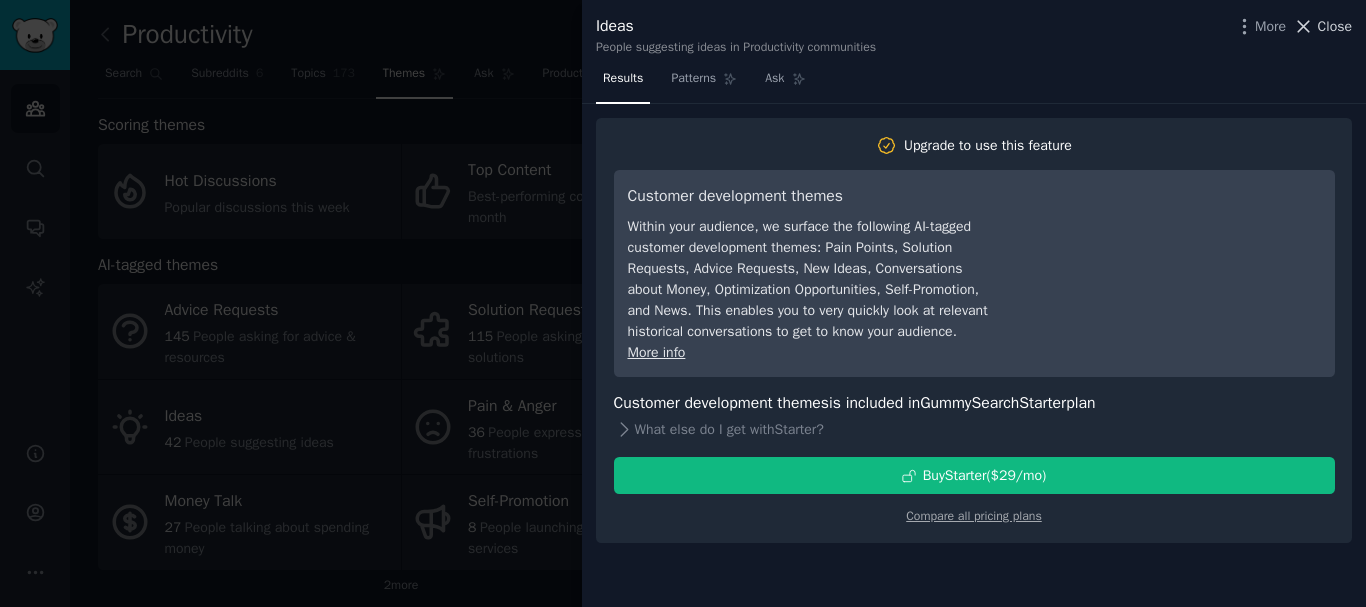 click 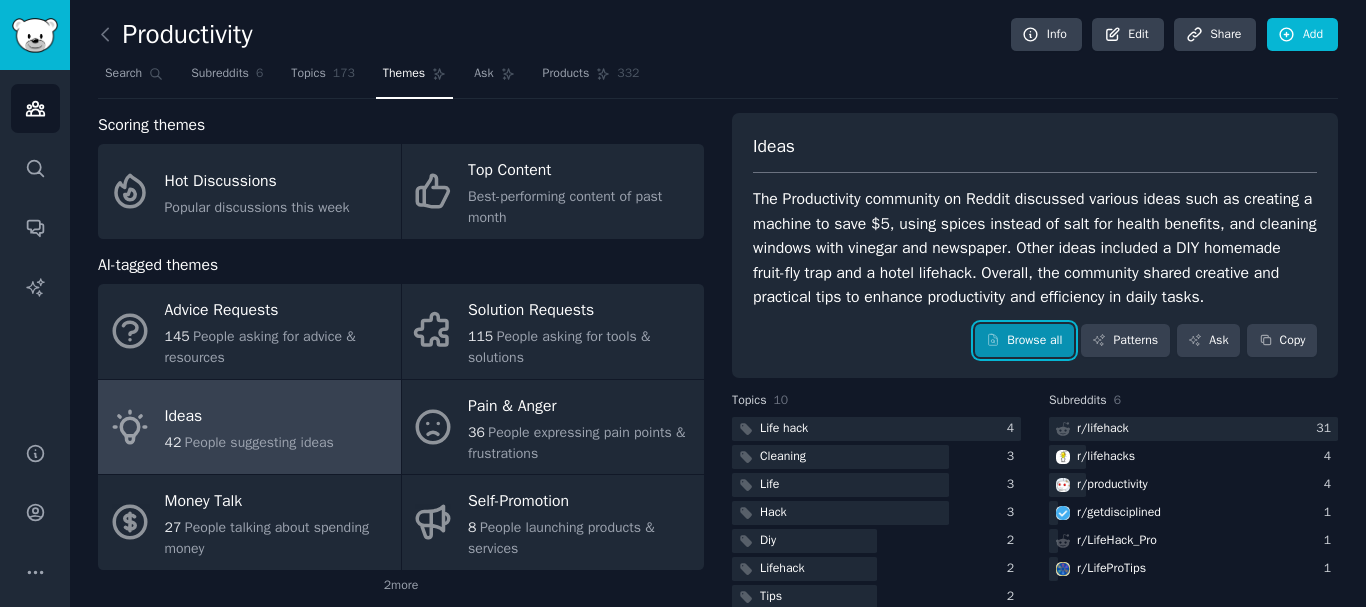 click on "Browse all" at bounding box center [1024, 341] 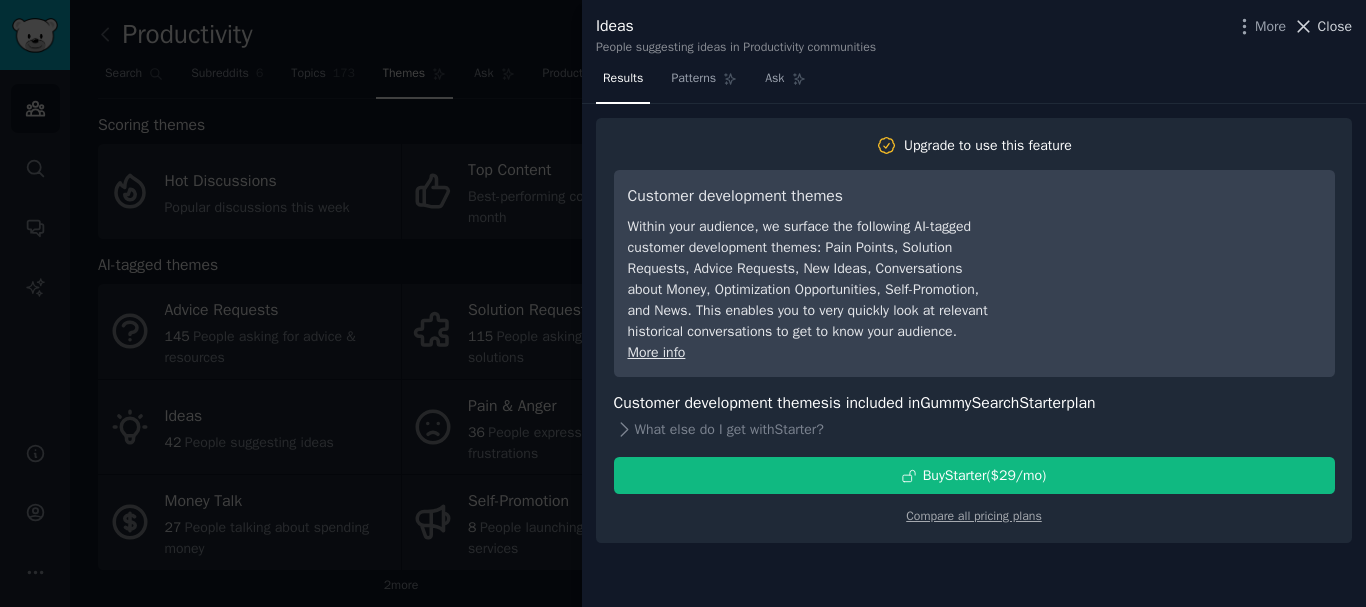 click on "Close" at bounding box center (1335, 26) 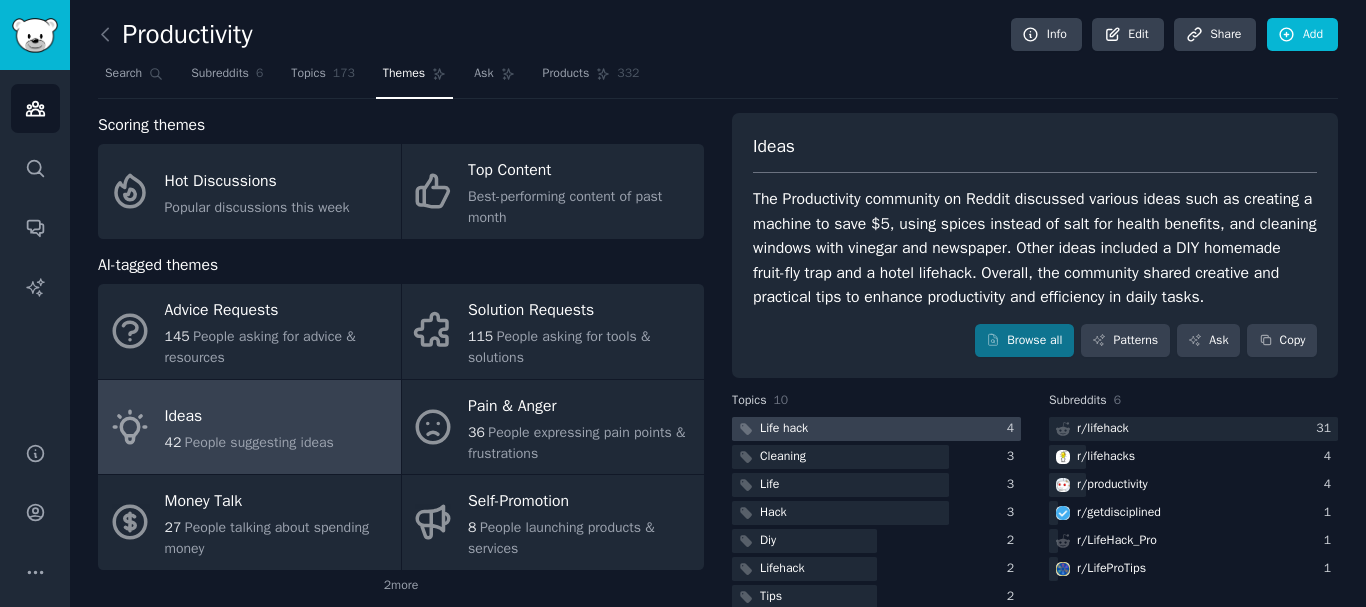 click on "Life hack" at bounding box center (784, 429) 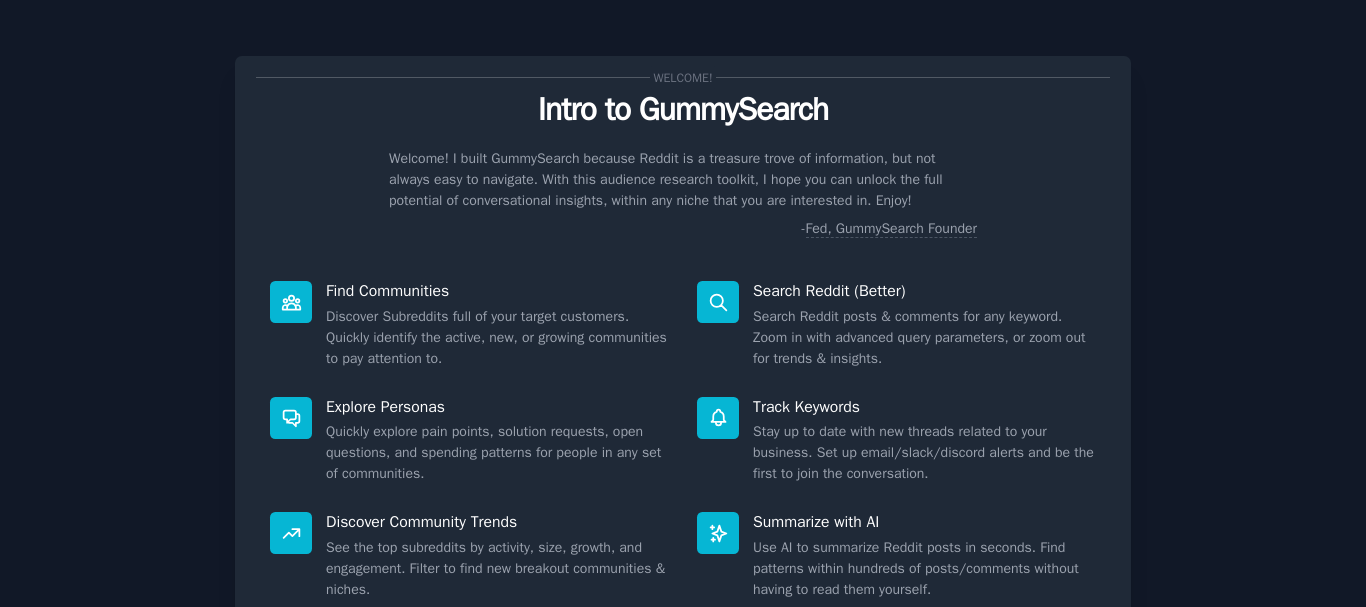 scroll, scrollTop: 0, scrollLeft: 0, axis: both 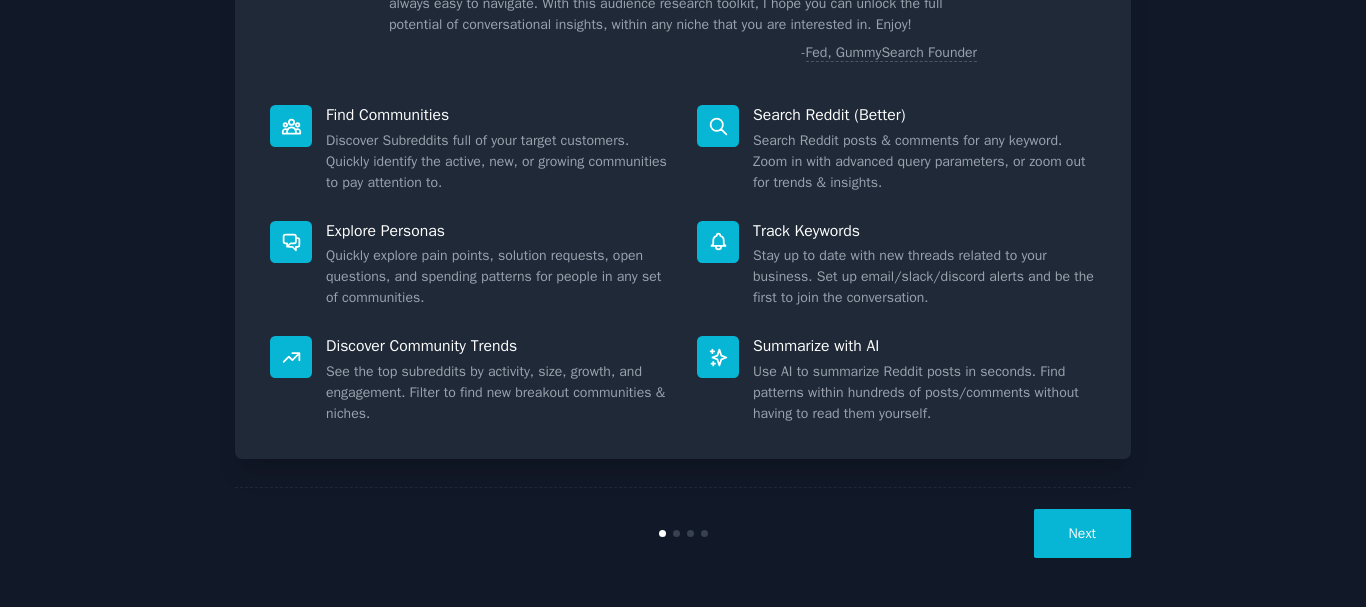 click on "Next" at bounding box center [1082, 533] 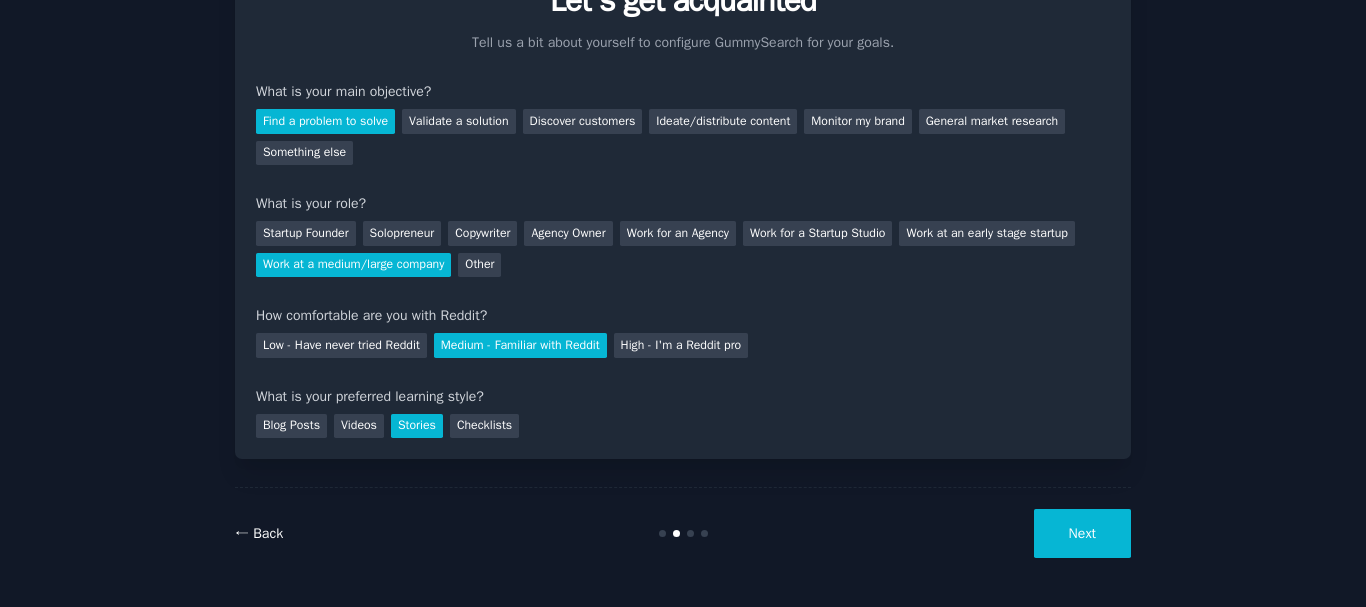 click on "← Back" at bounding box center (259, 533) 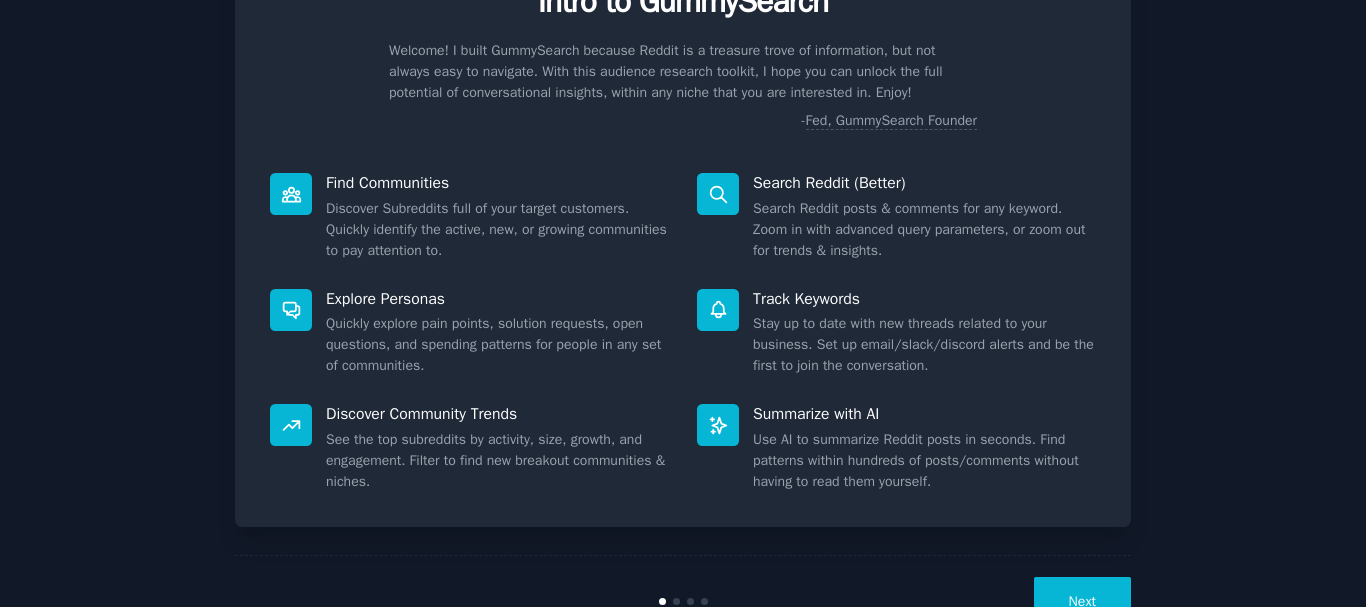 scroll, scrollTop: 176, scrollLeft: 0, axis: vertical 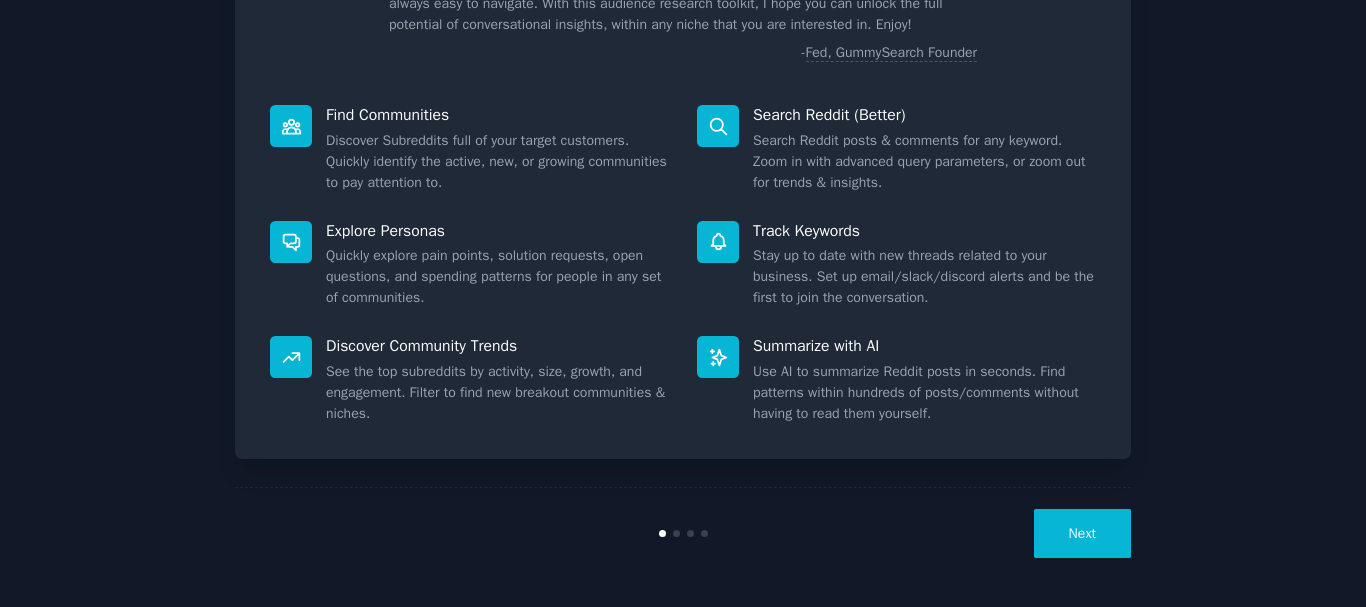 click on "Next" at bounding box center [1082, 533] 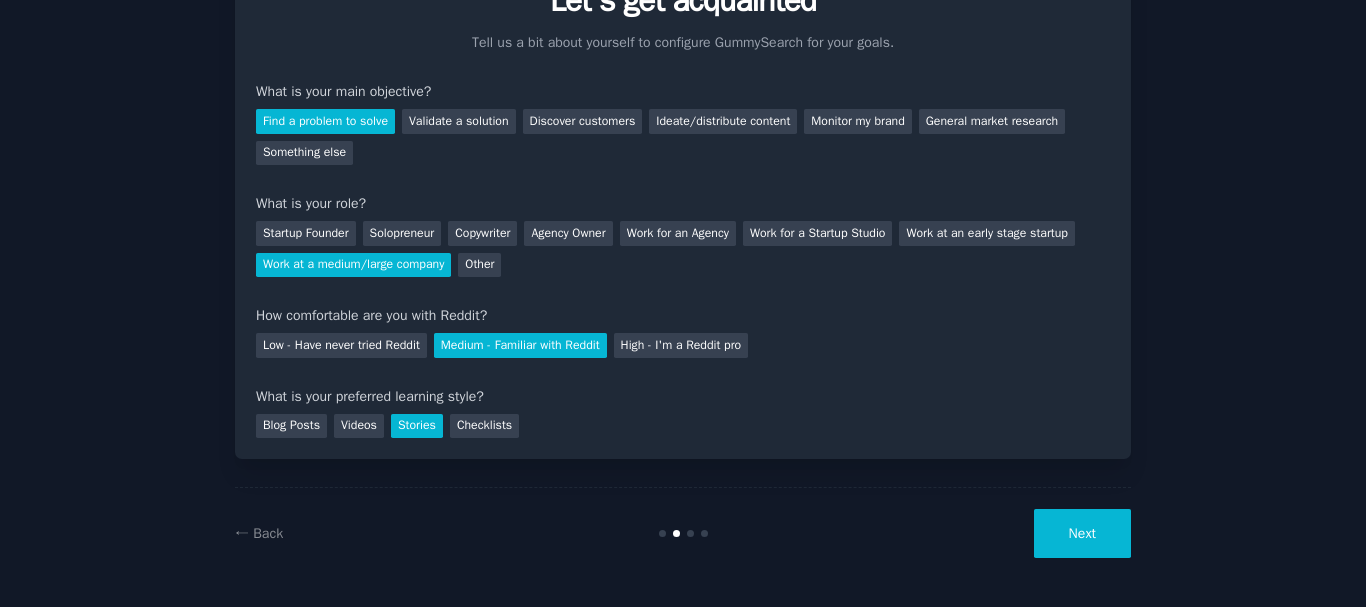 click on "Find a problem to solve" at bounding box center (325, 121) 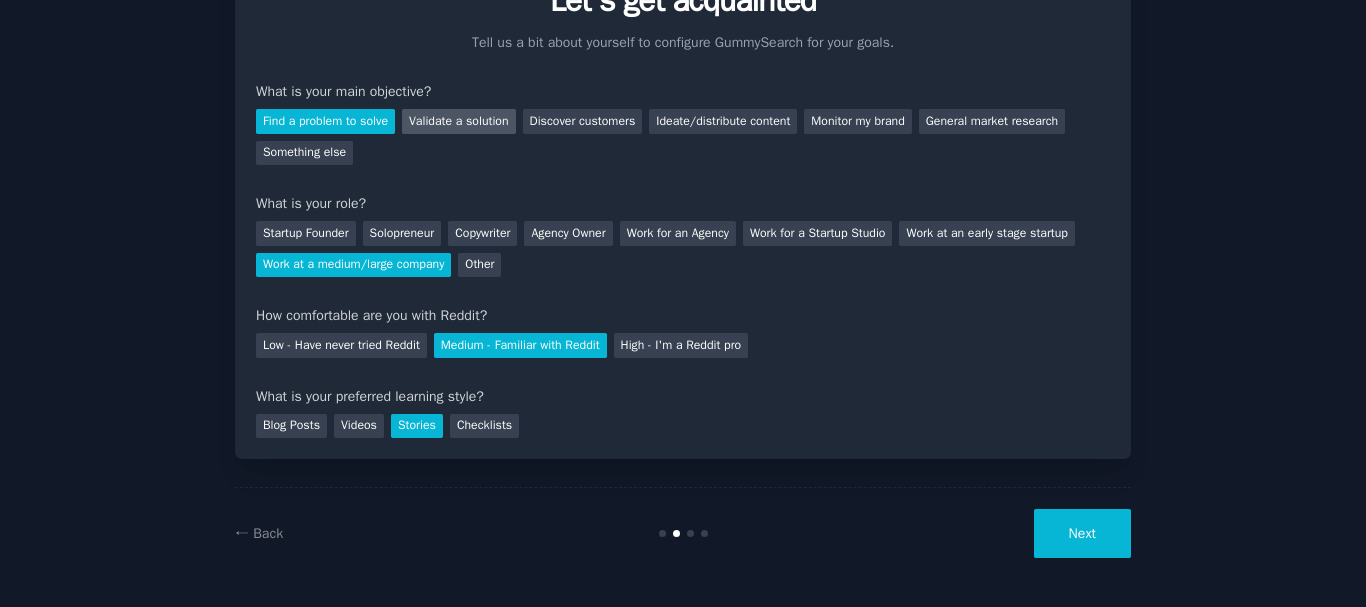 click on "Validate a solution" at bounding box center [459, 121] 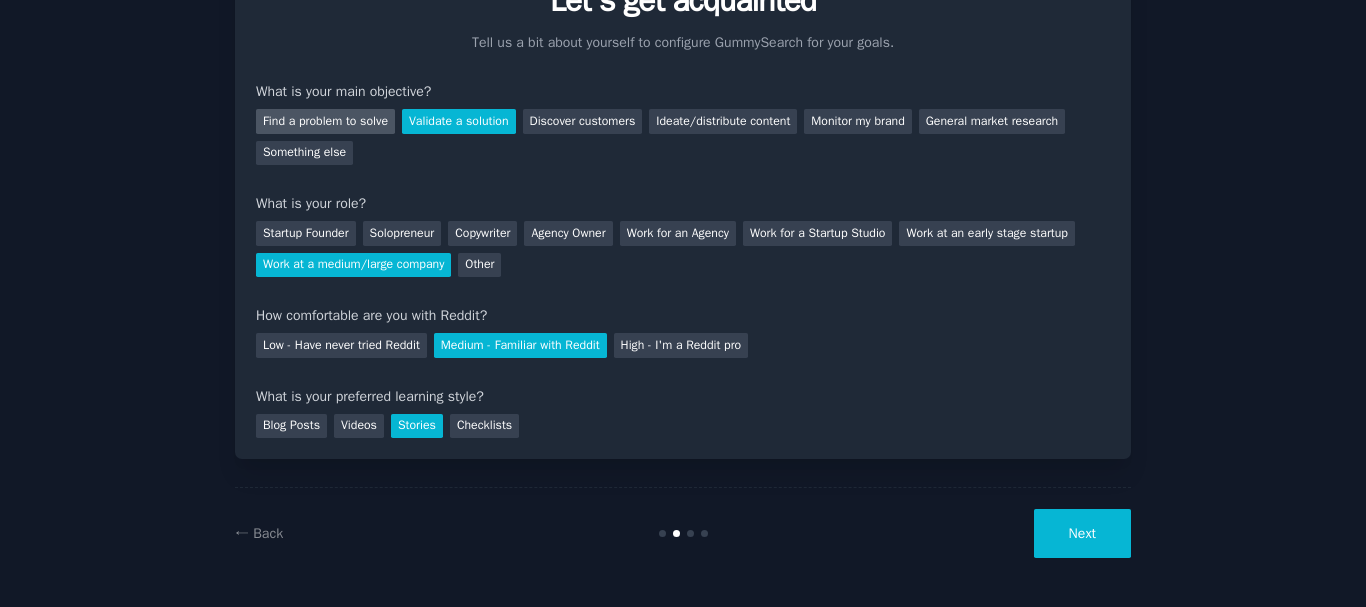 click on "Find a problem to solve" at bounding box center (325, 121) 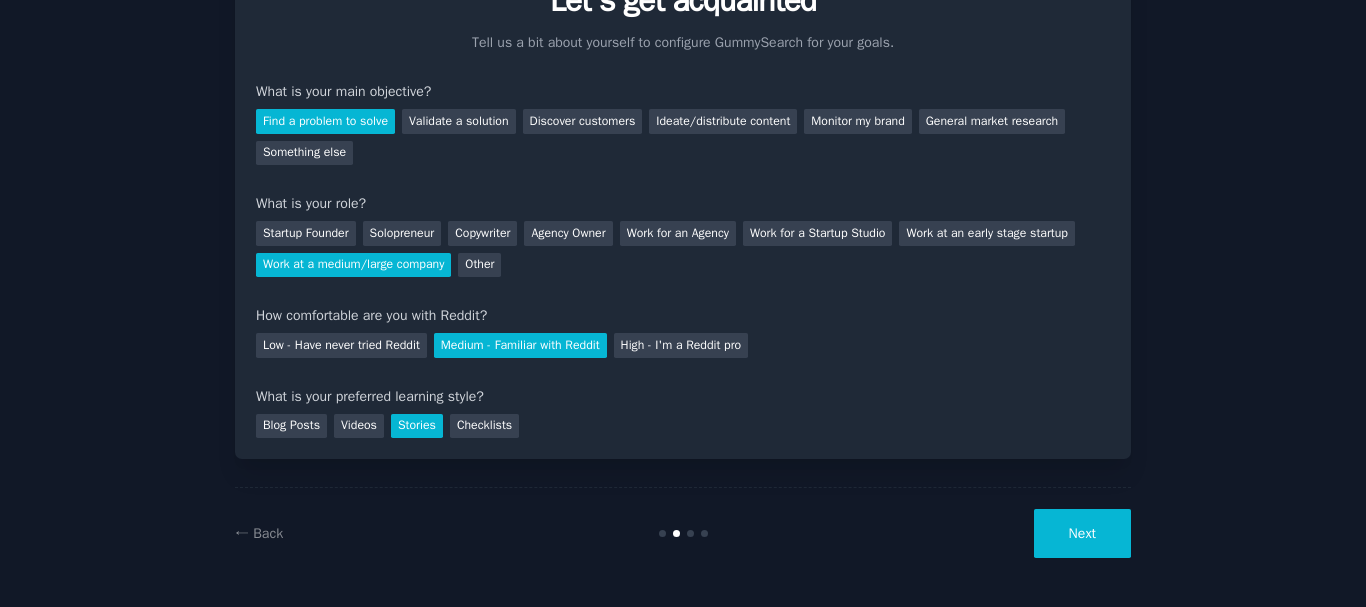click on "Next" at bounding box center (1082, 533) 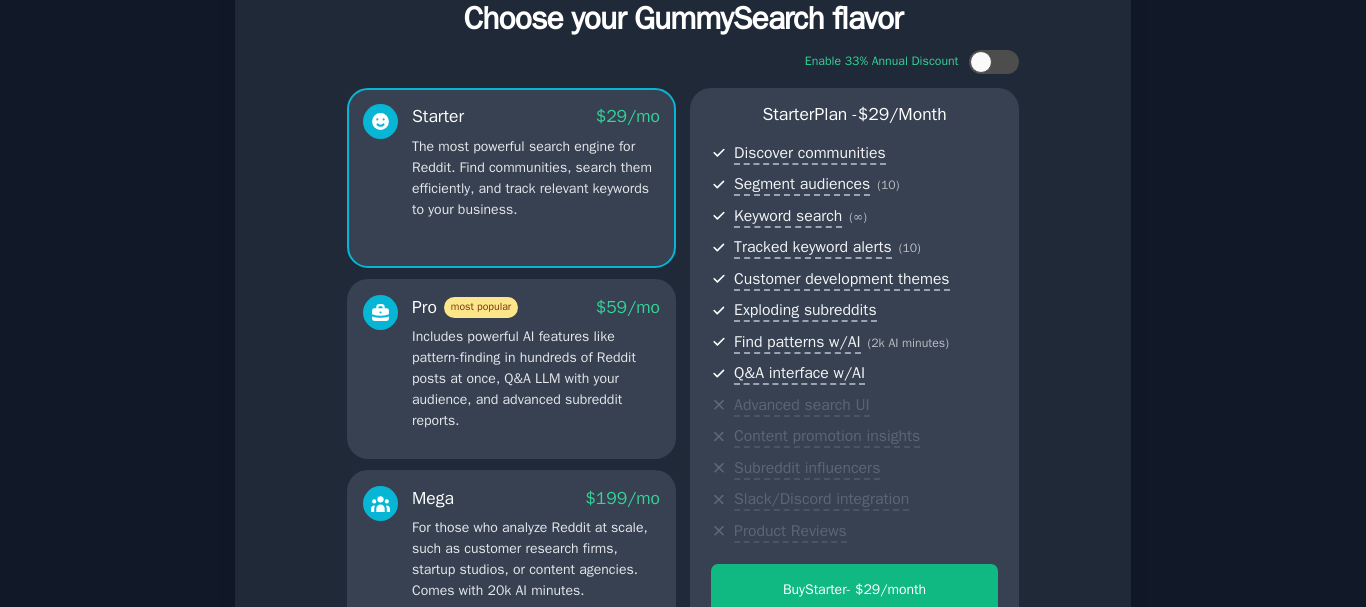 scroll, scrollTop: 0, scrollLeft: 0, axis: both 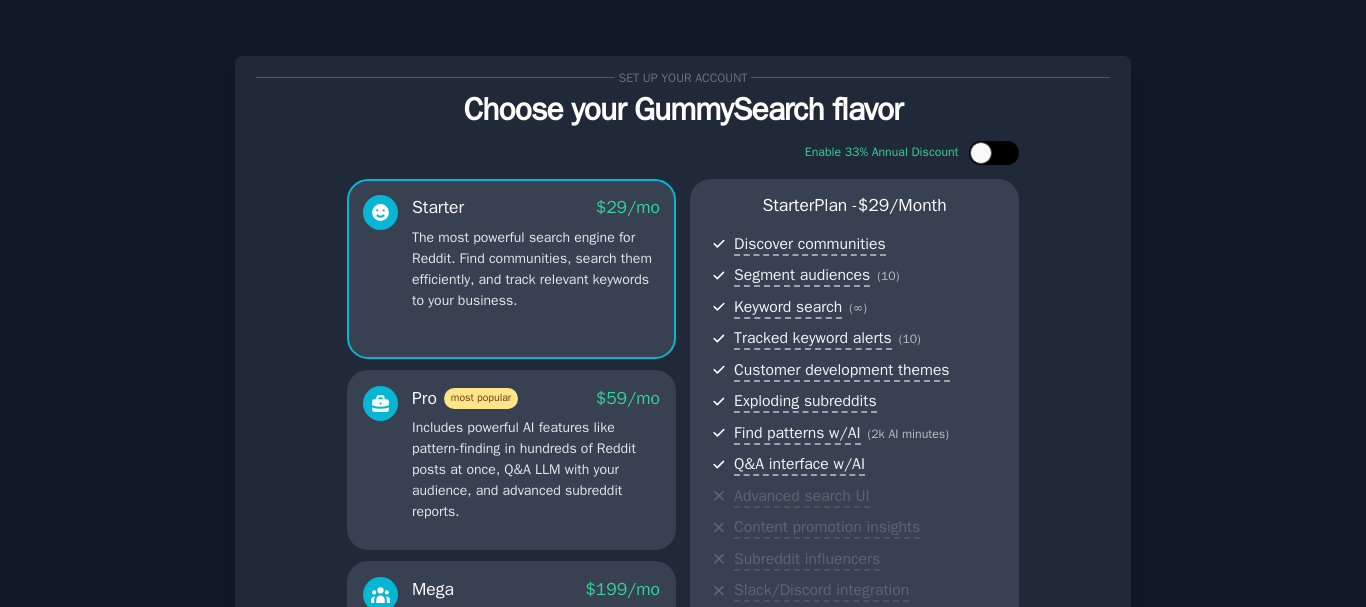 click at bounding box center (994, 153) 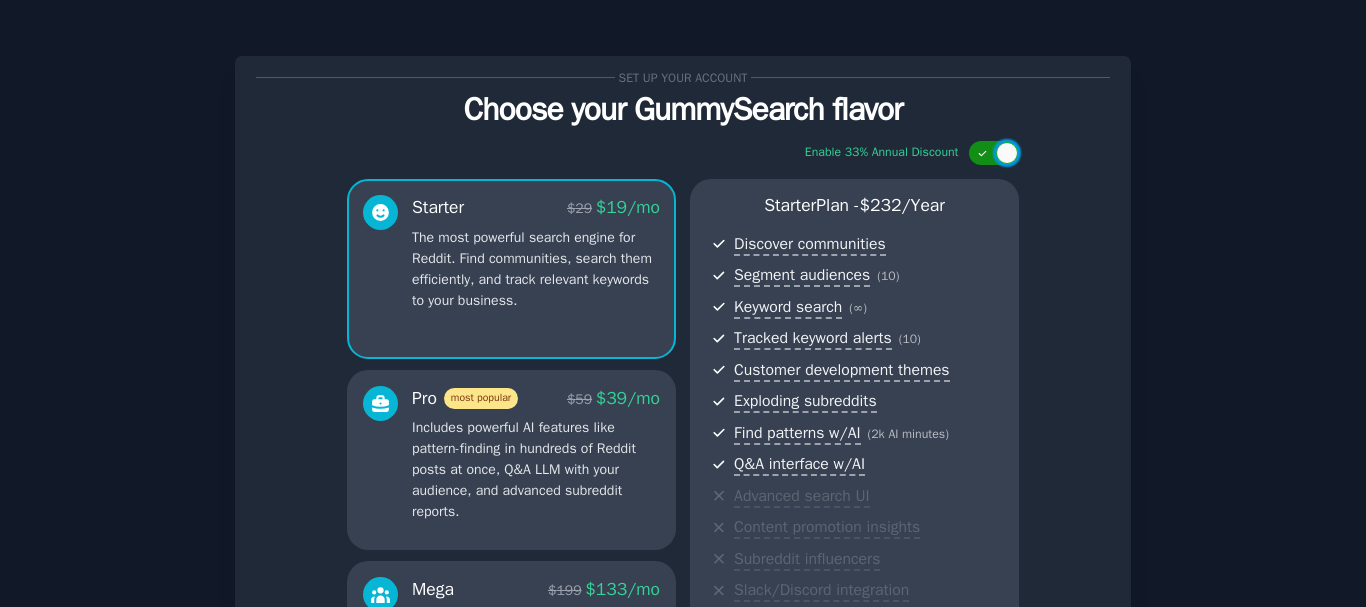 click at bounding box center (1007, 153) 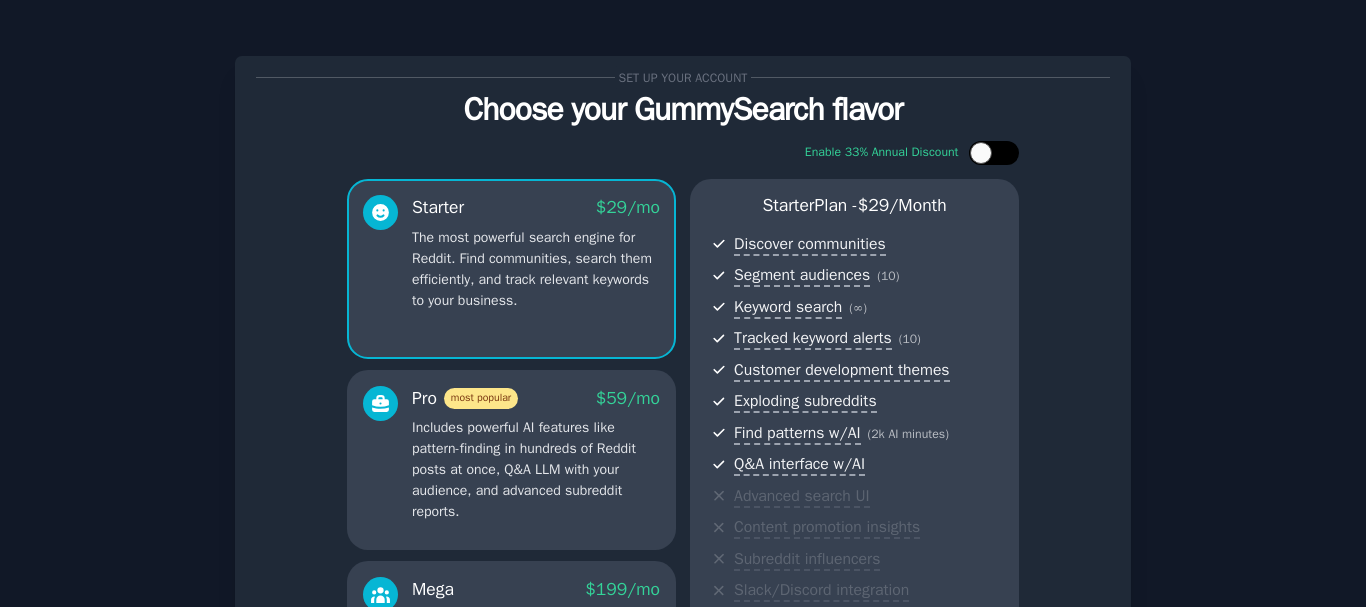 click at bounding box center (1004, 153) 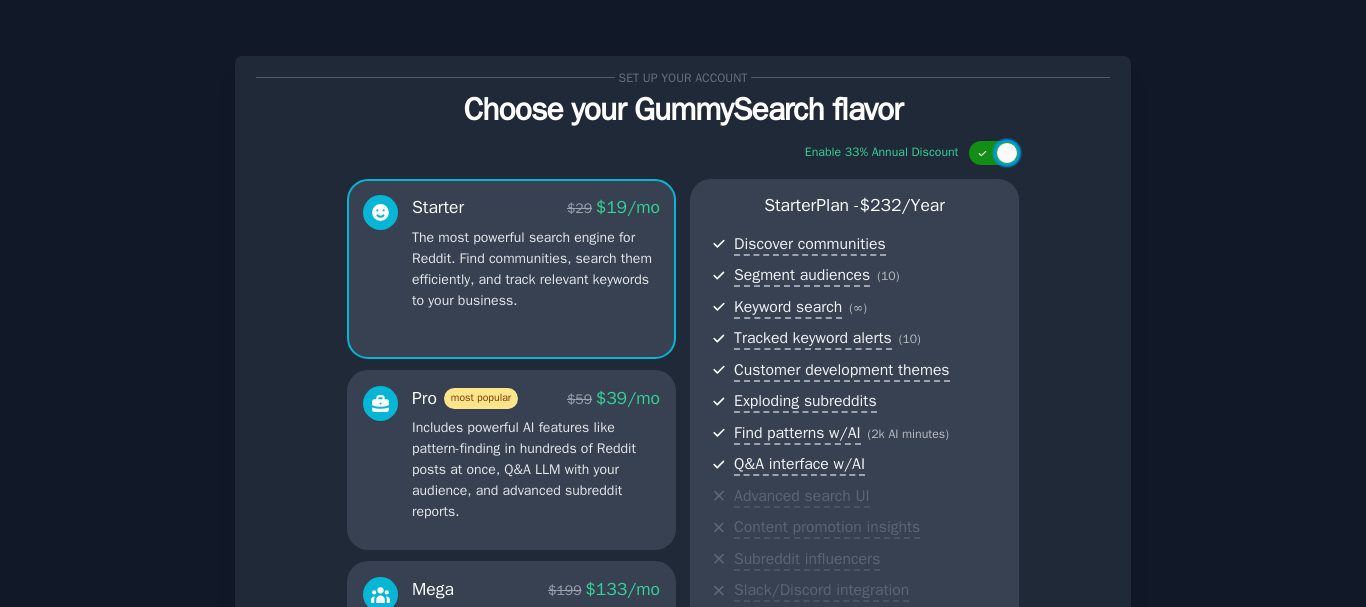 click at bounding box center [1007, 153] 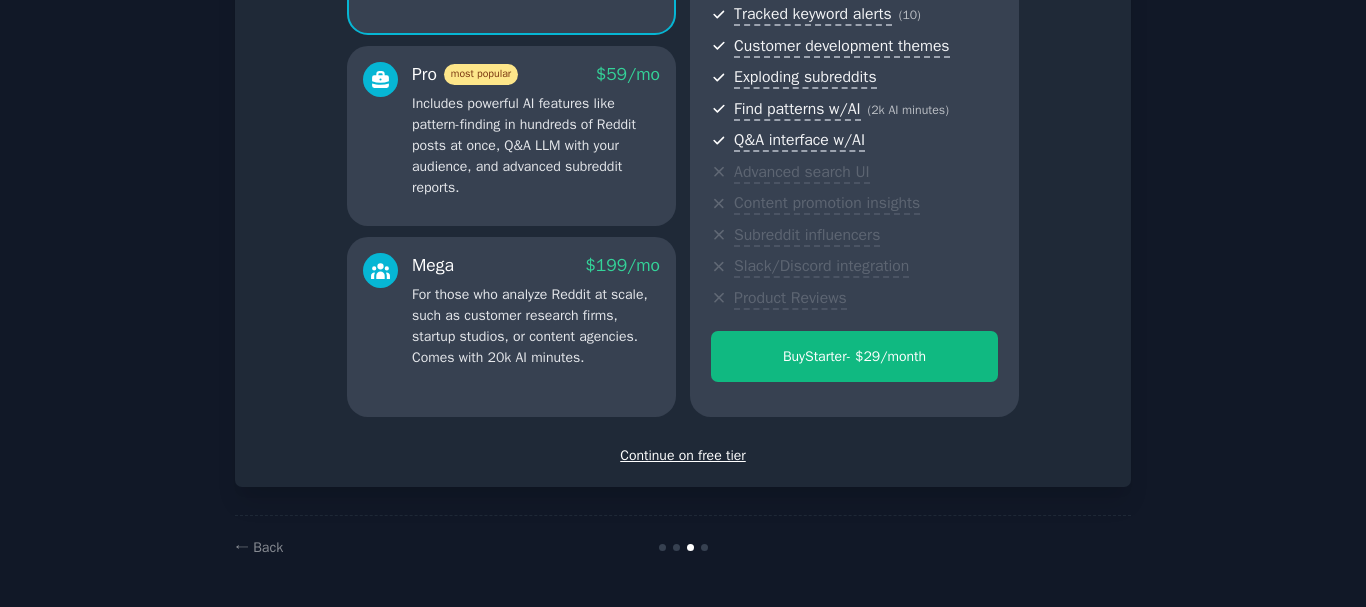 scroll, scrollTop: 0, scrollLeft: 0, axis: both 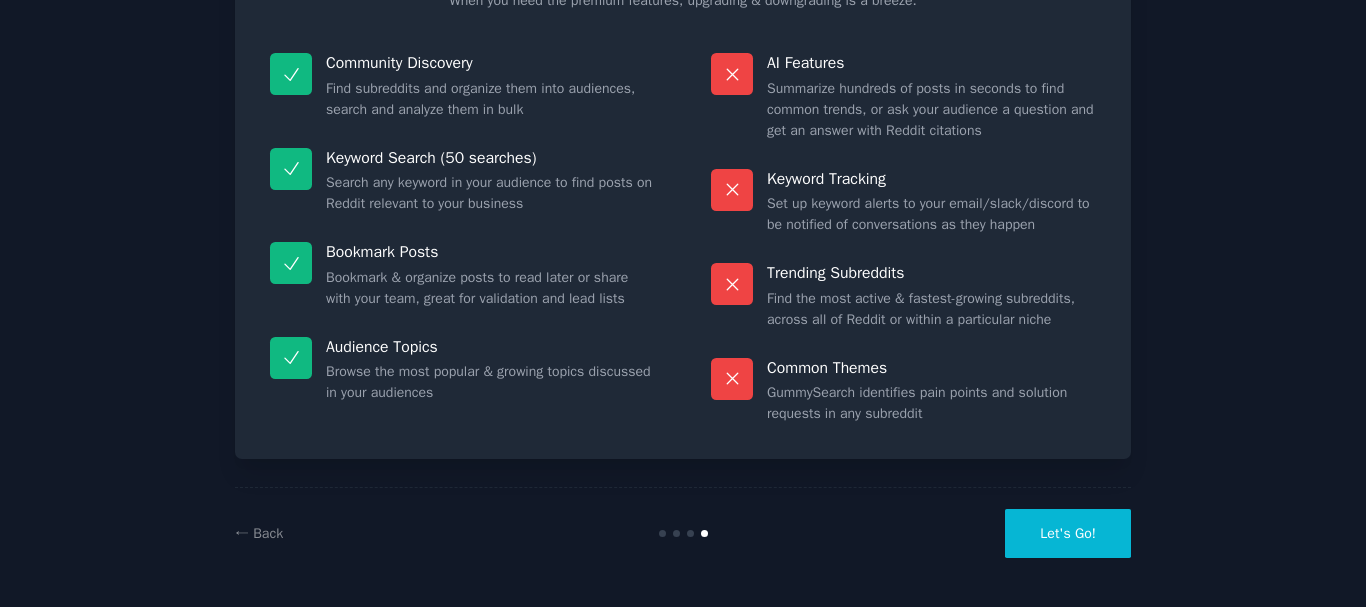 click on "Let's Go!" at bounding box center [1068, 533] 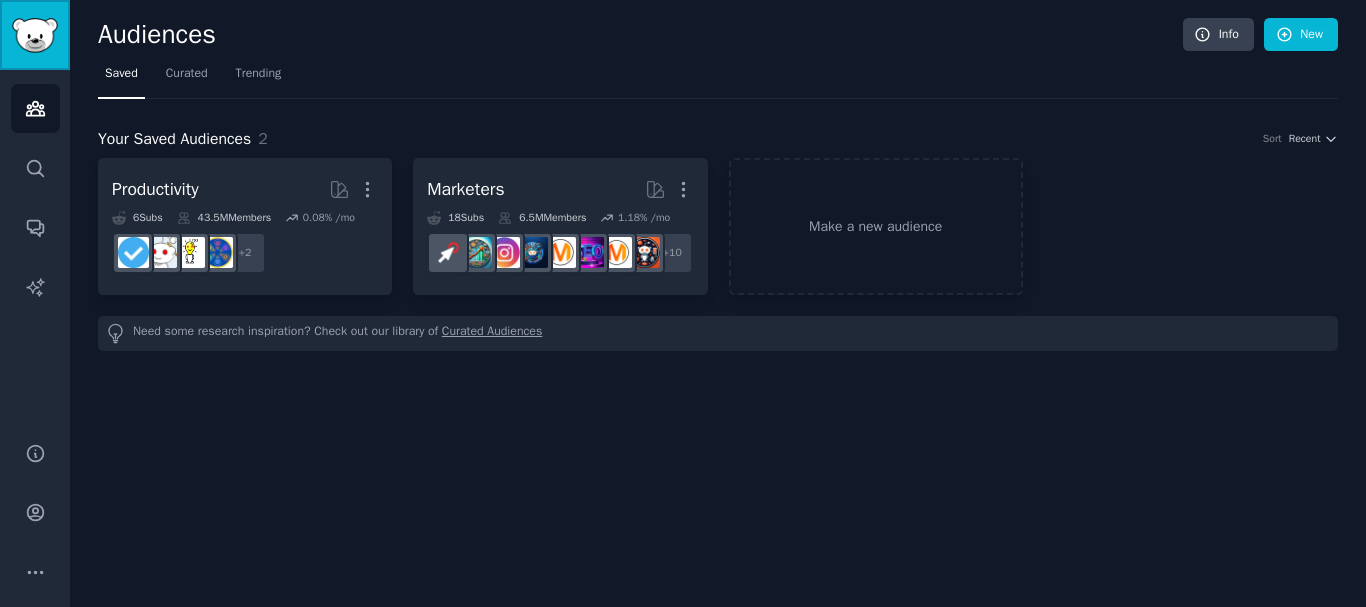 click at bounding box center [35, 35] 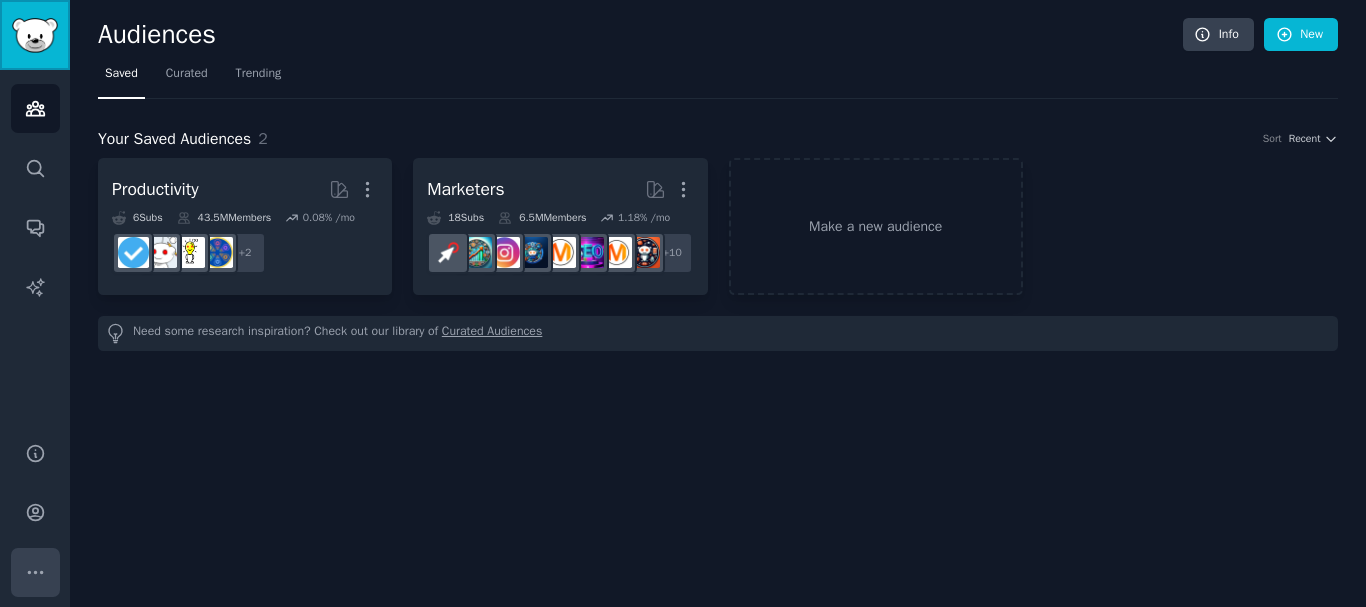 click 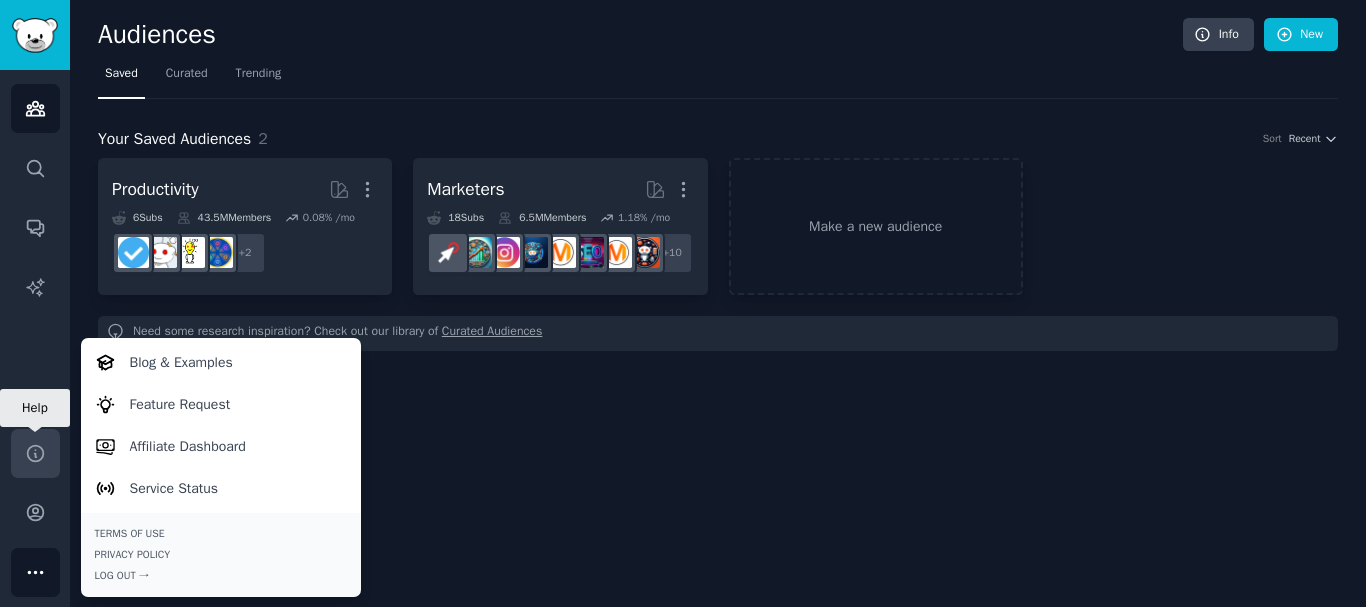 click 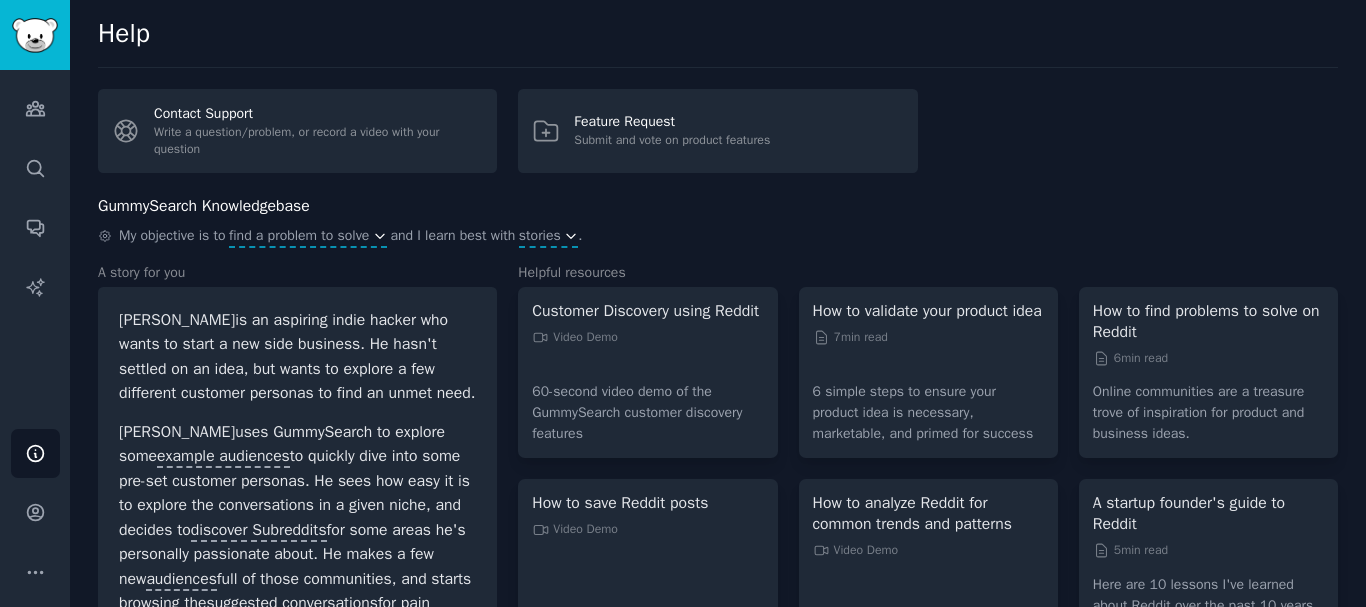 scroll, scrollTop: 233, scrollLeft: 0, axis: vertical 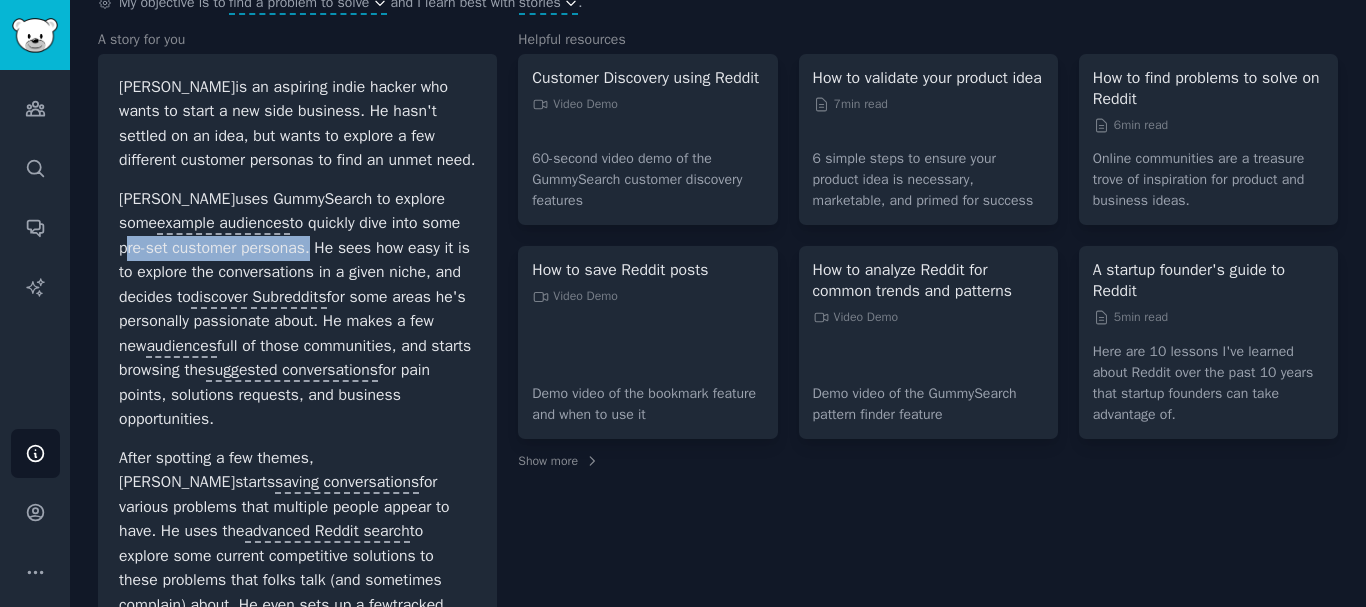 drag, startPoint x: 435, startPoint y: 224, endPoint x: 275, endPoint y: 251, distance: 162.26213 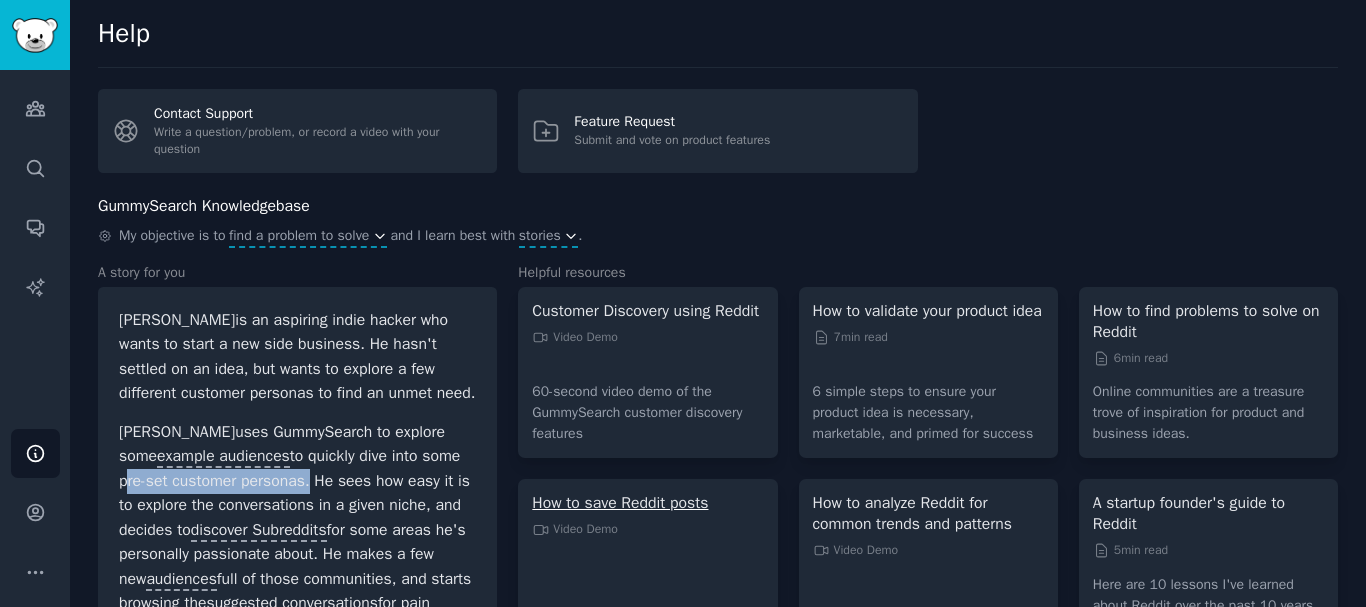 scroll, scrollTop: 467, scrollLeft: 0, axis: vertical 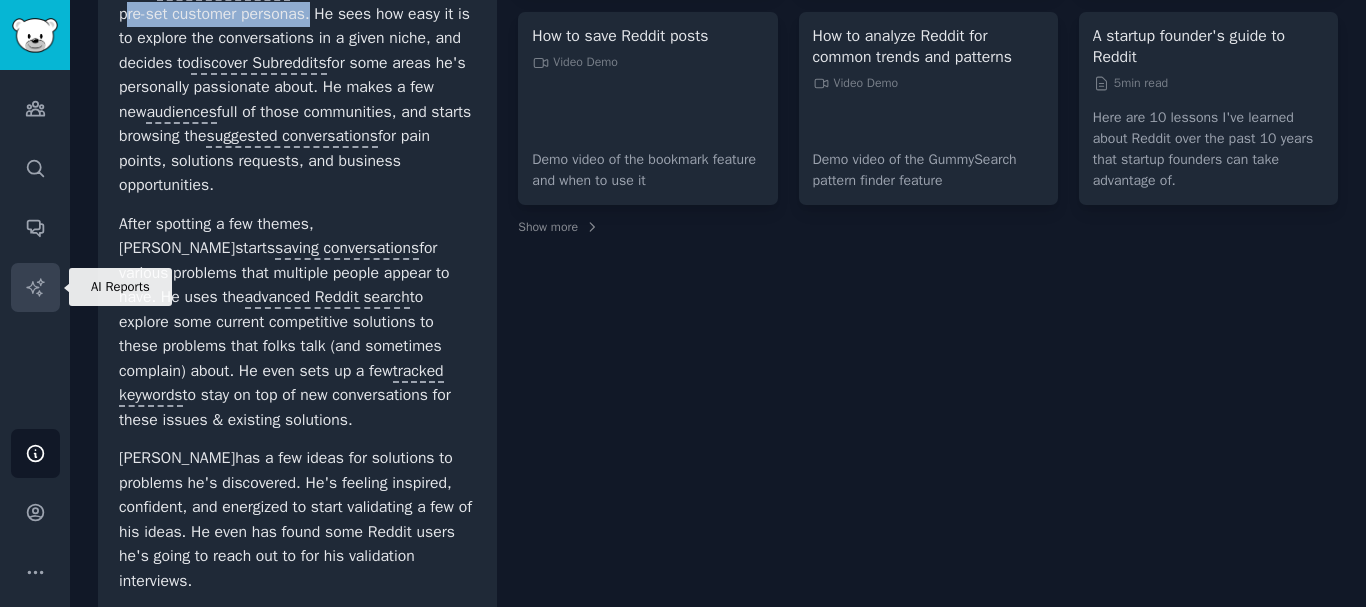 click 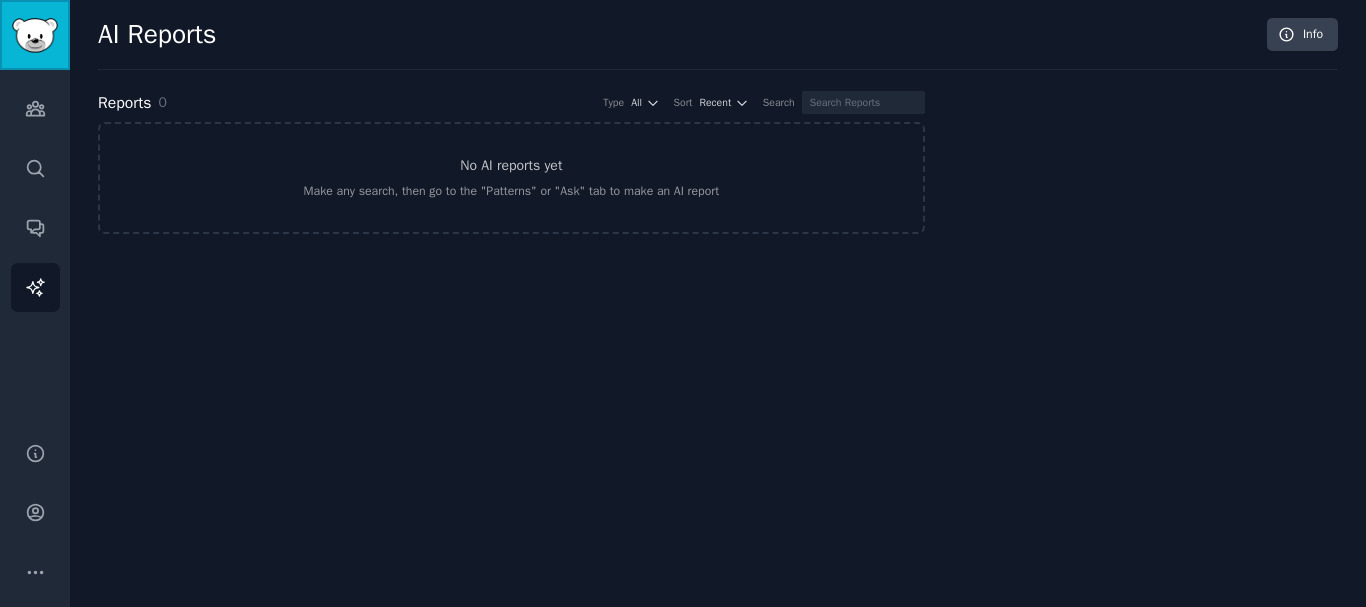 click at bounding box center (35, 35) 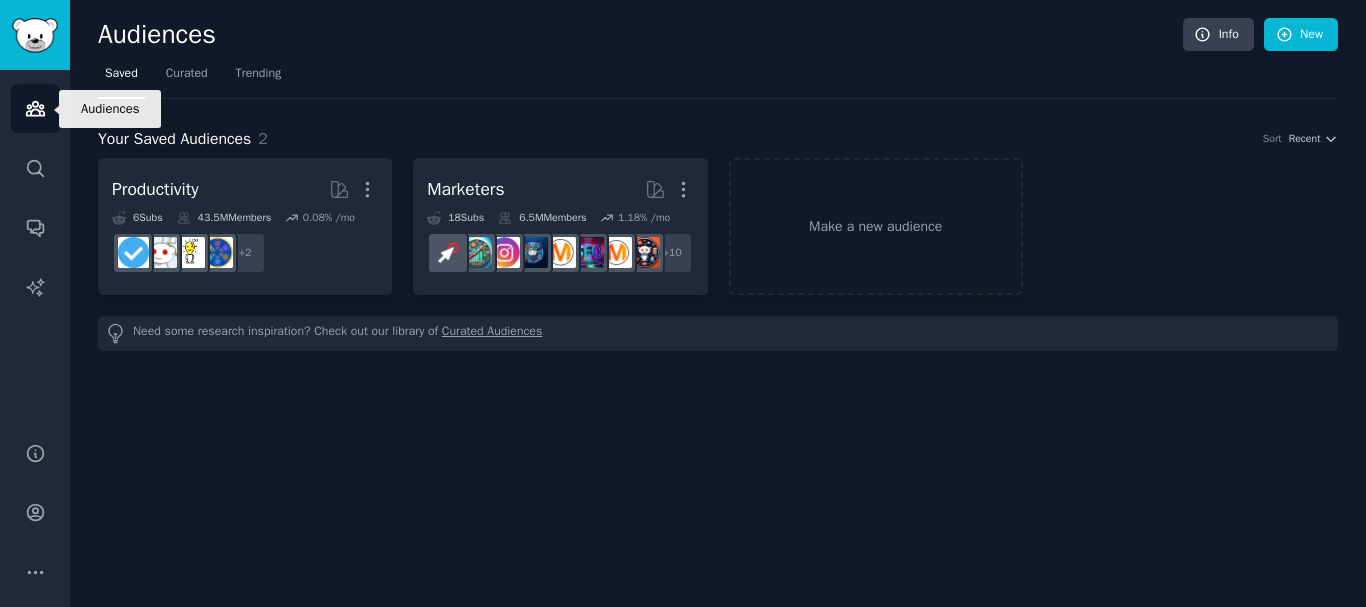 click 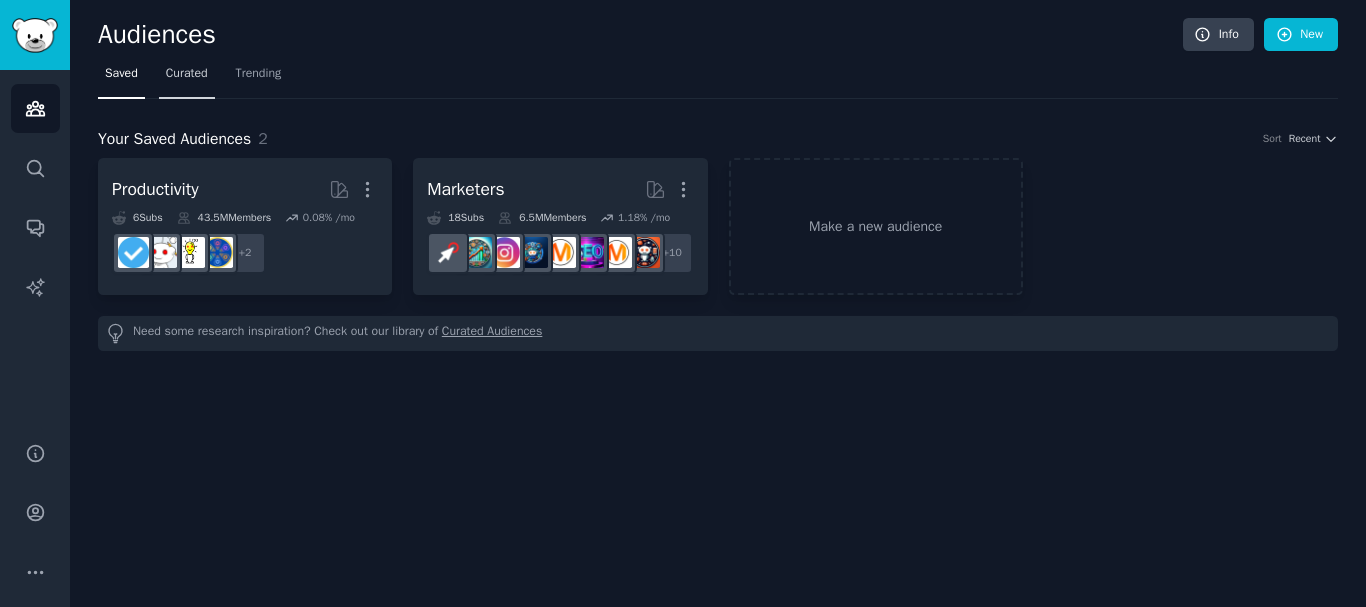 click on "Curated" at bounding box center (187, 74) 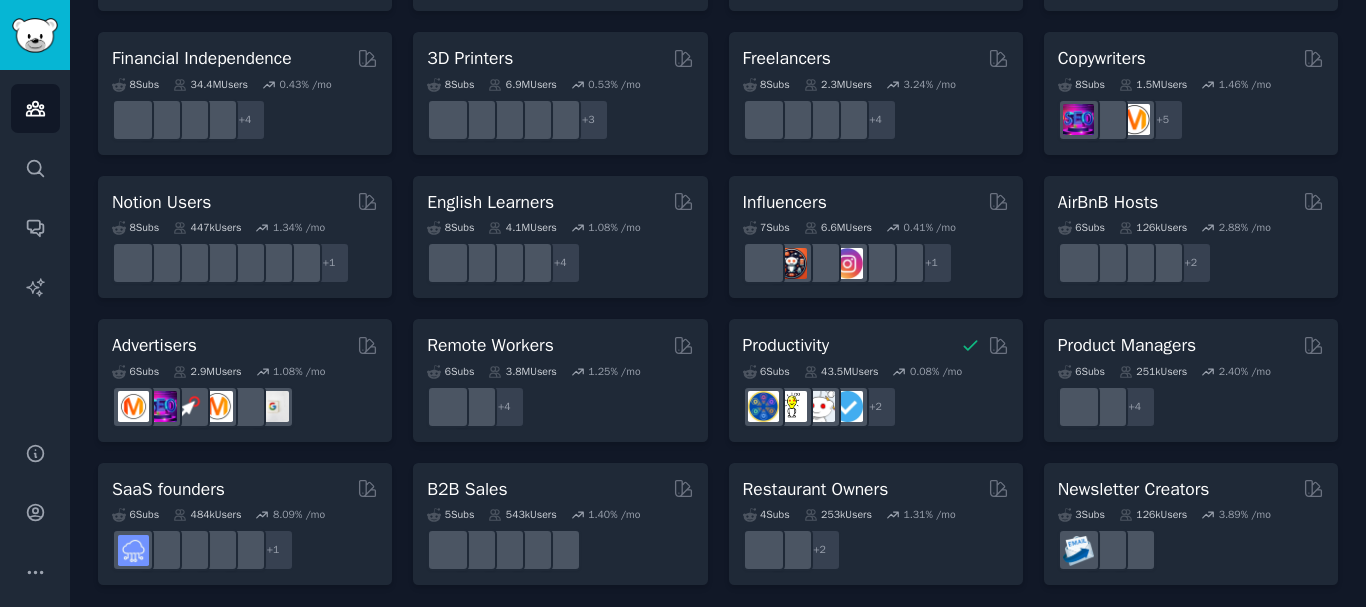 scroll, scrollTop: 993, scrollLeft: 0, axis: vertical 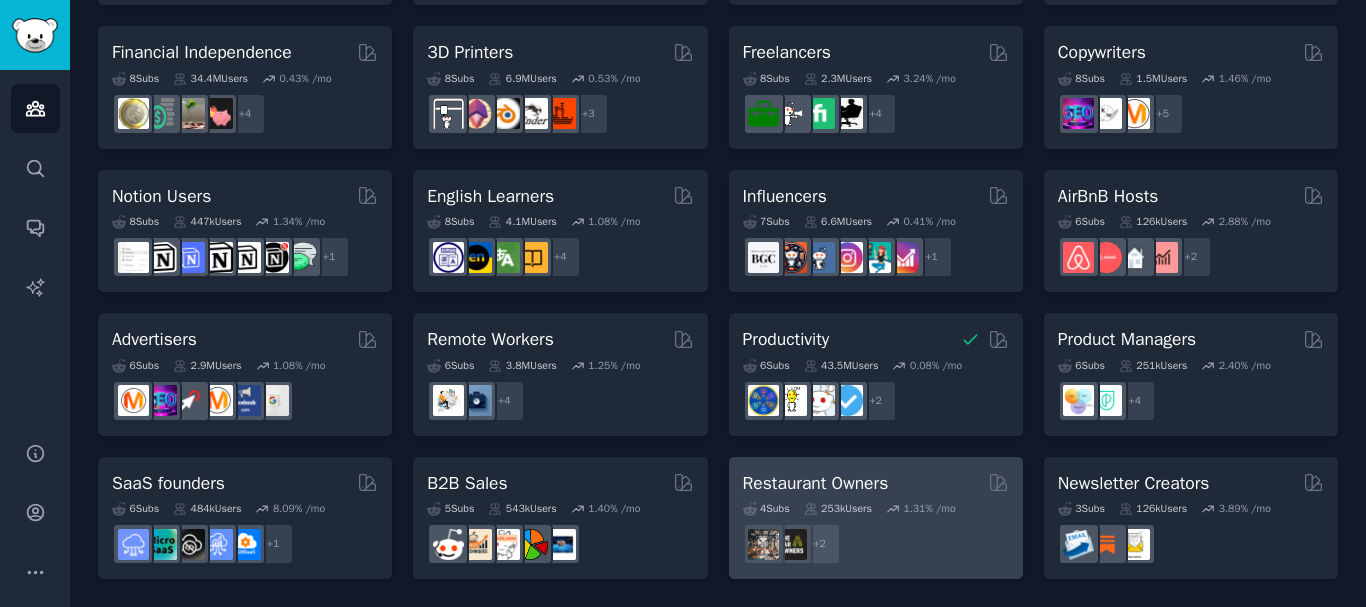 click on "Restaurant Owners" at bounding box center (816, 483) 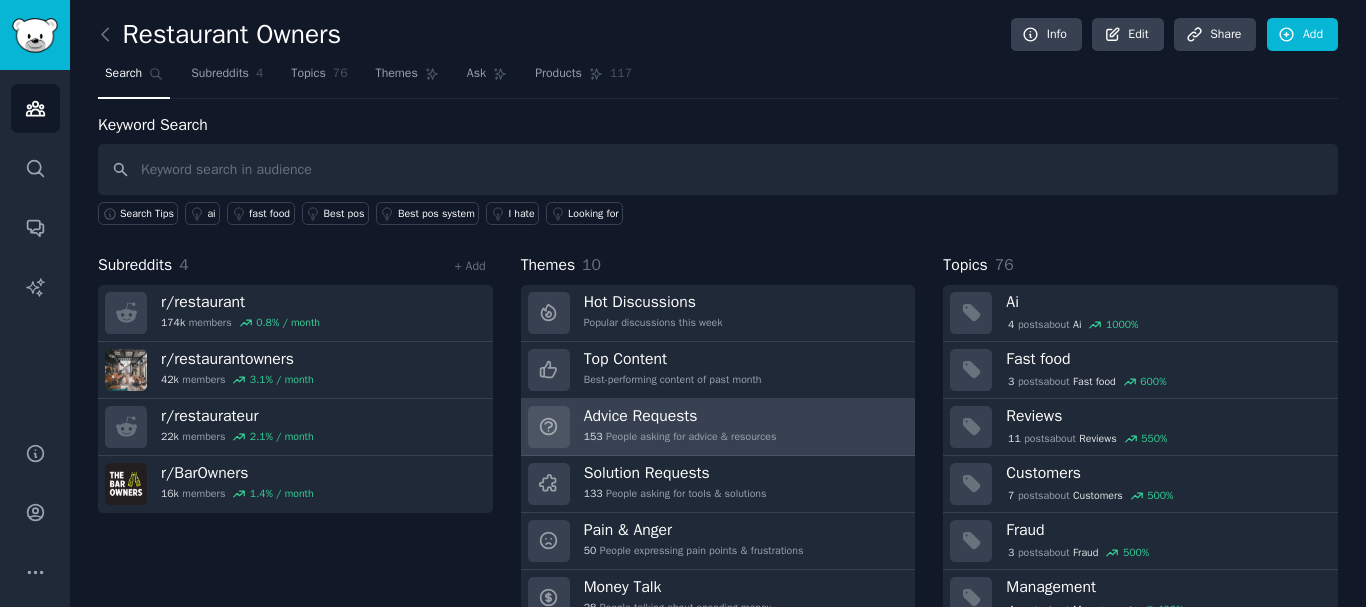click on "Advice Requests" at bounding box center [680, 416] 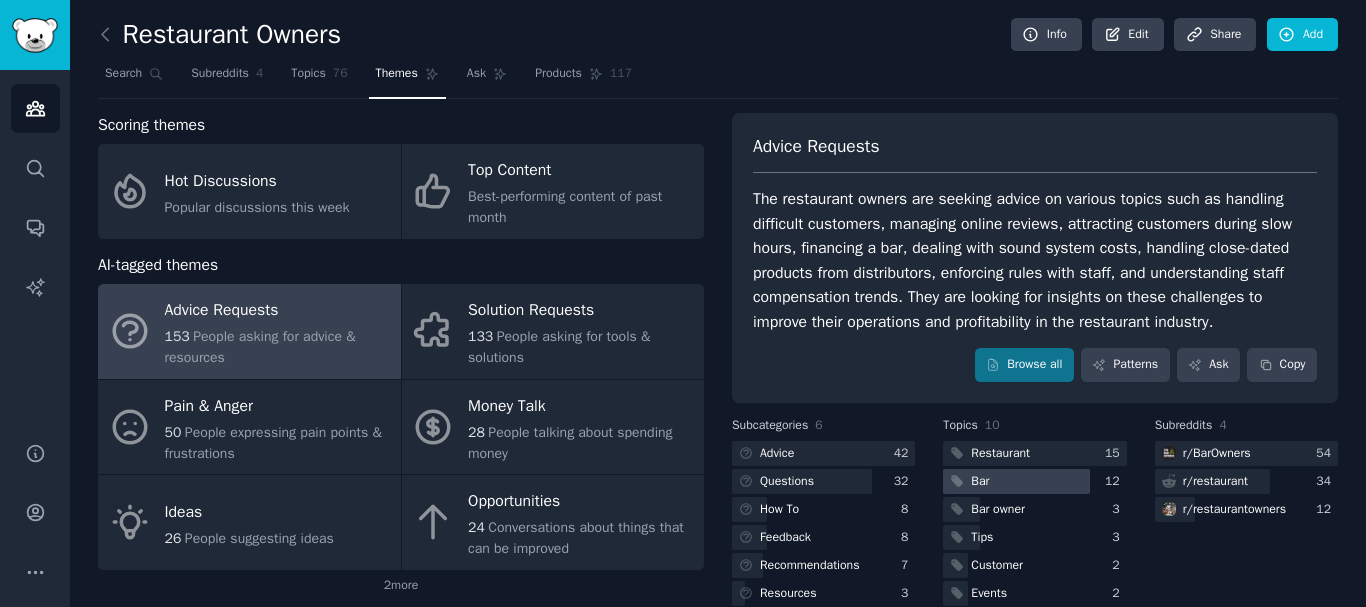 scroll, scrollTop: 142, scrollLeft: 0, axis: vertical 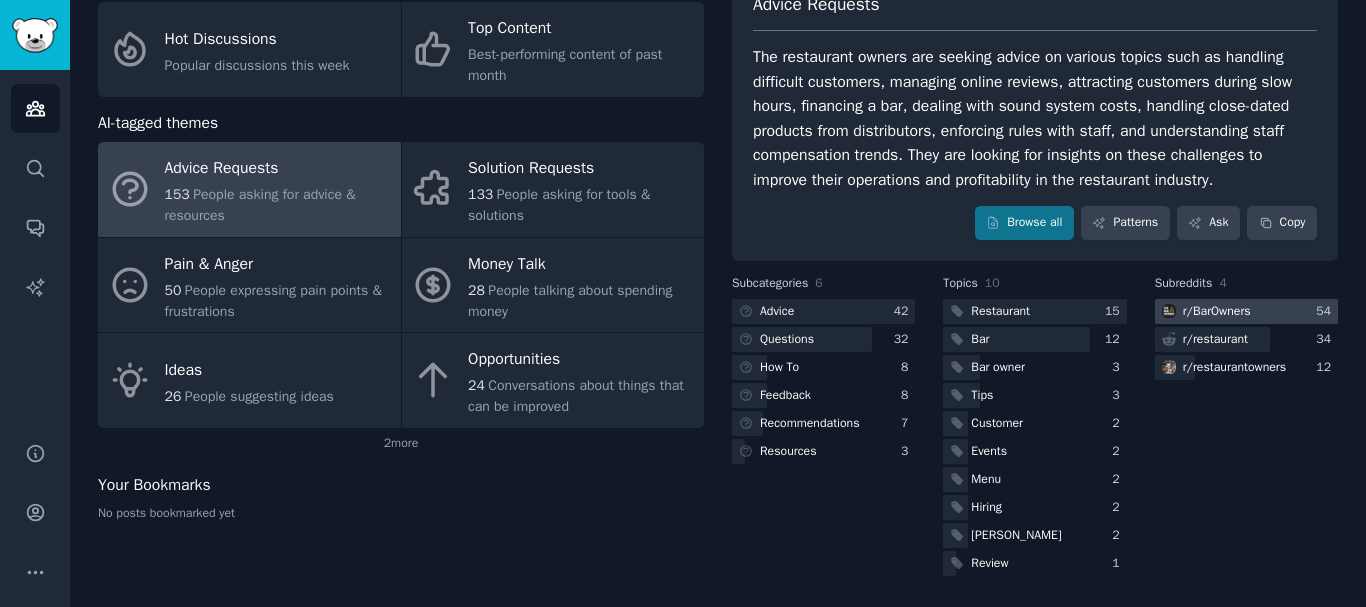 click on "r/ BarOwners" at bounding box center (1217, 312) 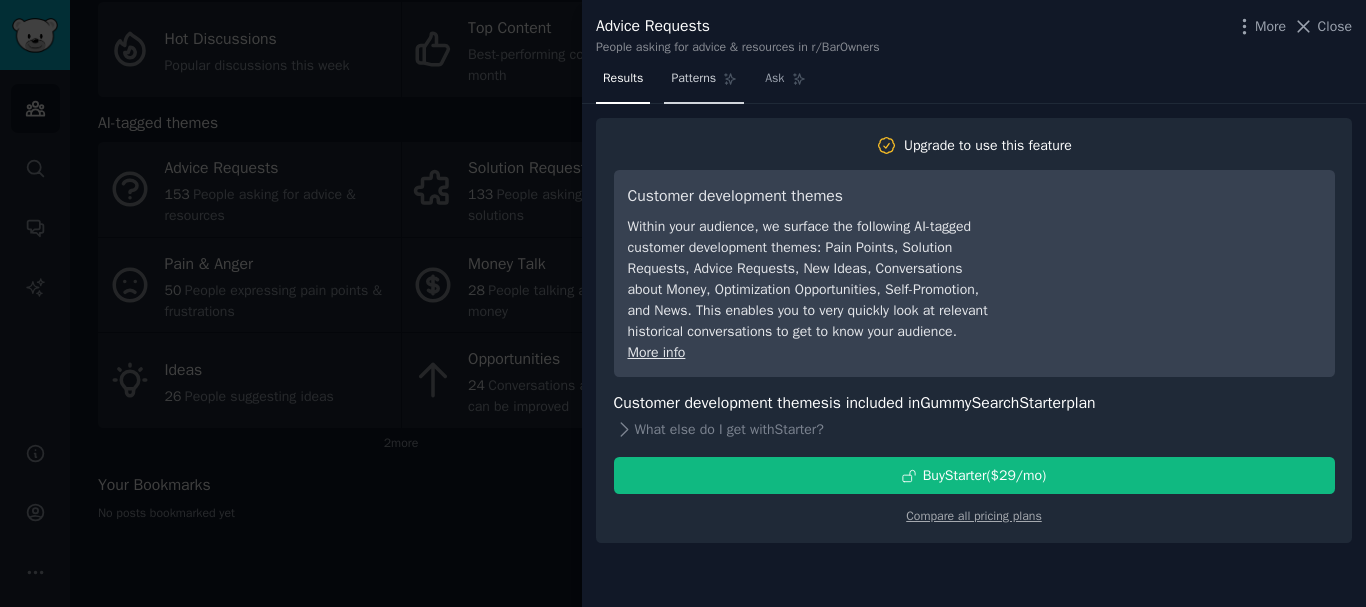 click on "Patterns" at bounding box center (704, 83) 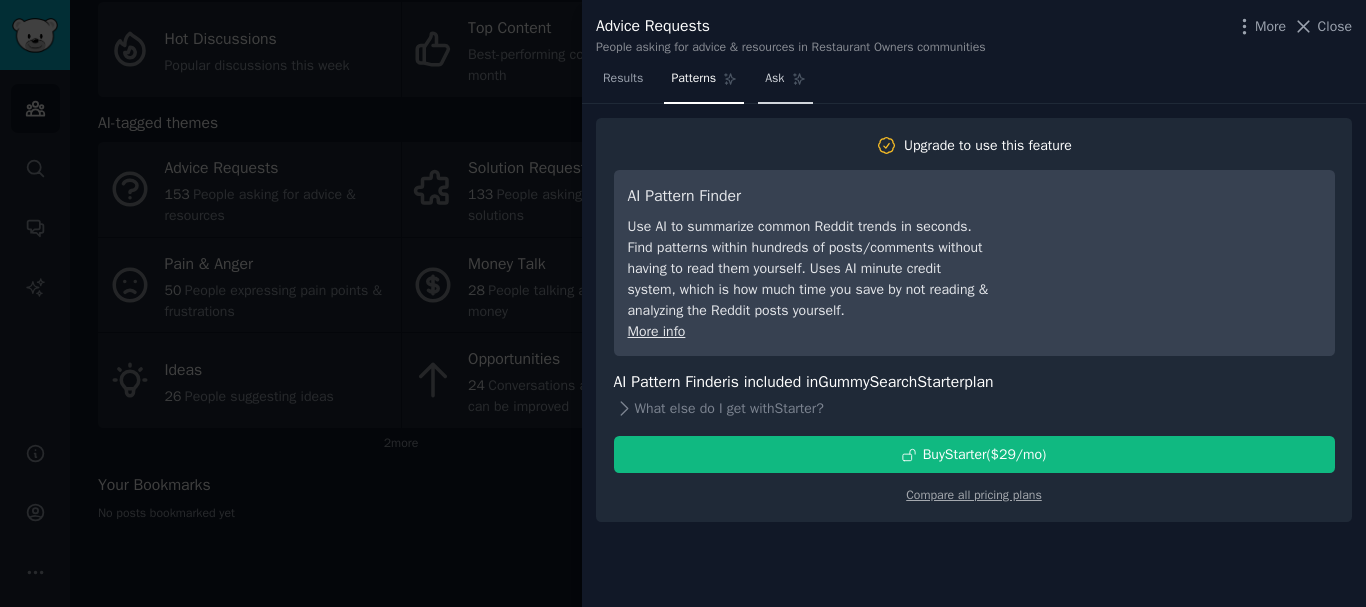 click on "Ask" at bounding box center (785, 83) 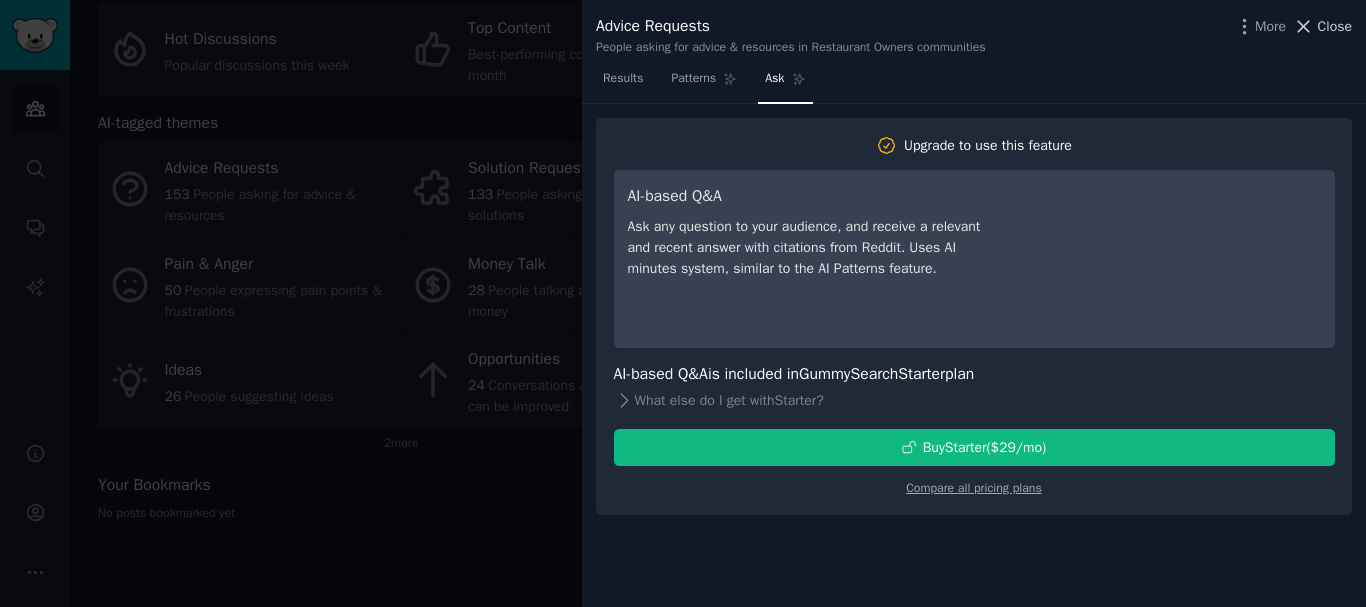 click on "Close" at bounding box center (1335, 26) 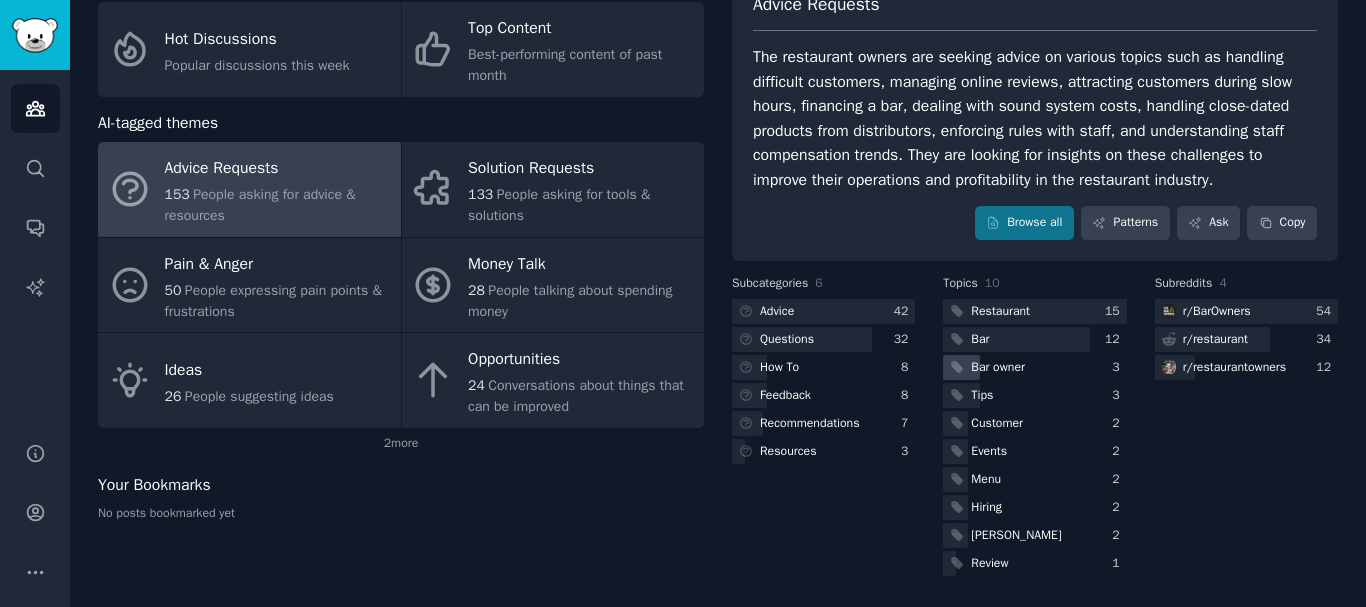 click on "Bar owner" at bounding box center [985, 367] 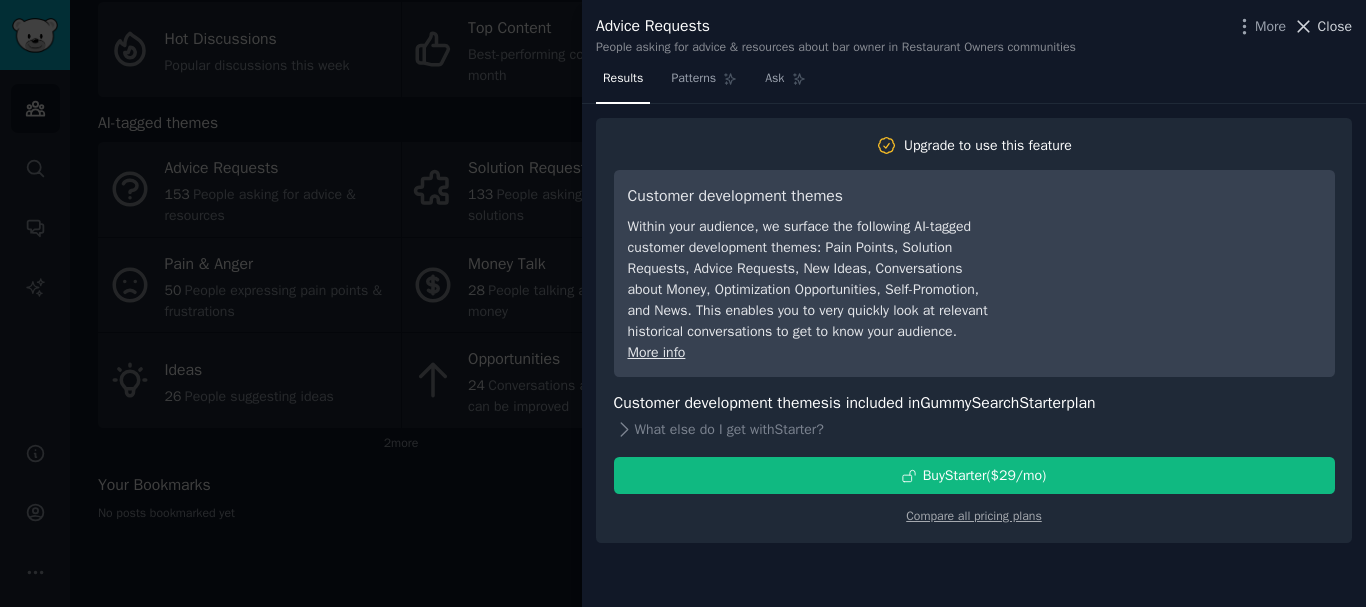 click on "Close" at bounding box center (1335, 26) 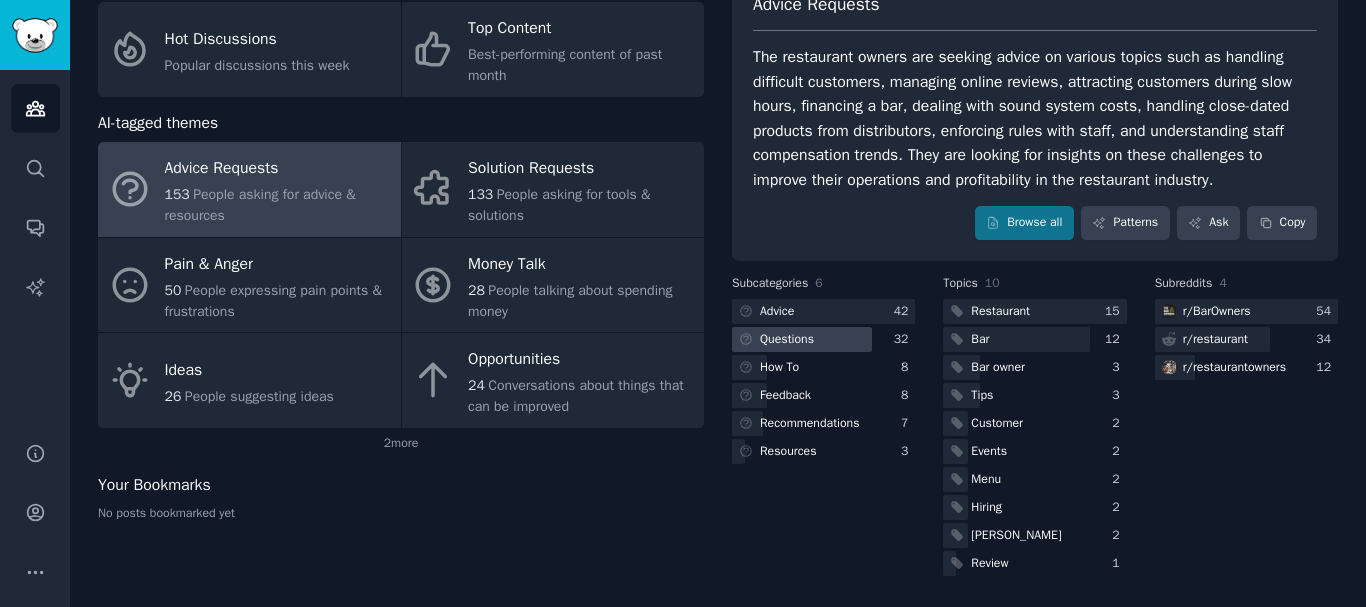 click at bounding box center [802, 339] 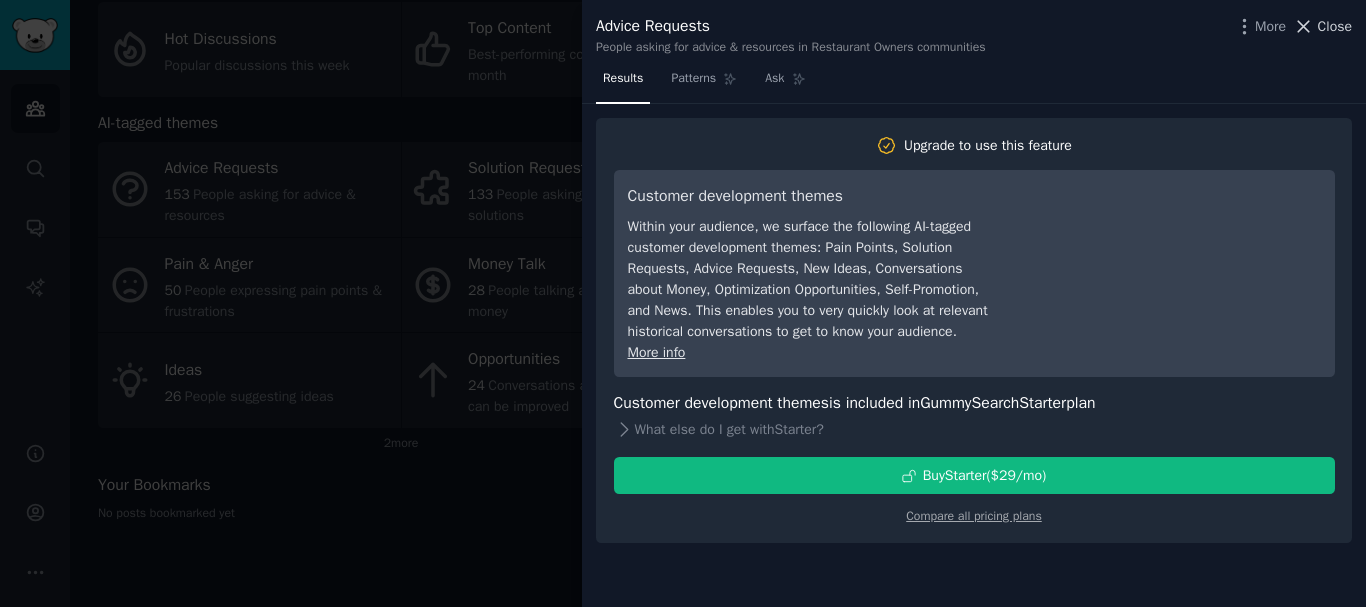 click on "Close" at bounding box center (1335, 26) 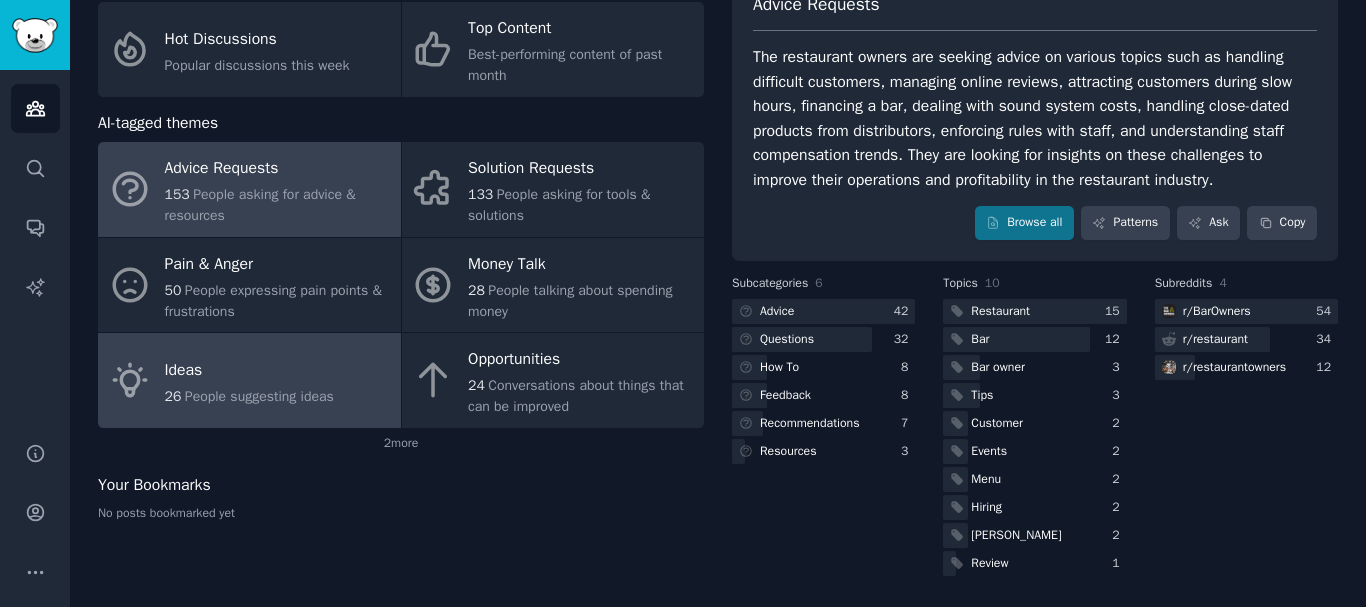 click on "Ideas 26 People suggesting ideas" at bounding box center [249, 380] 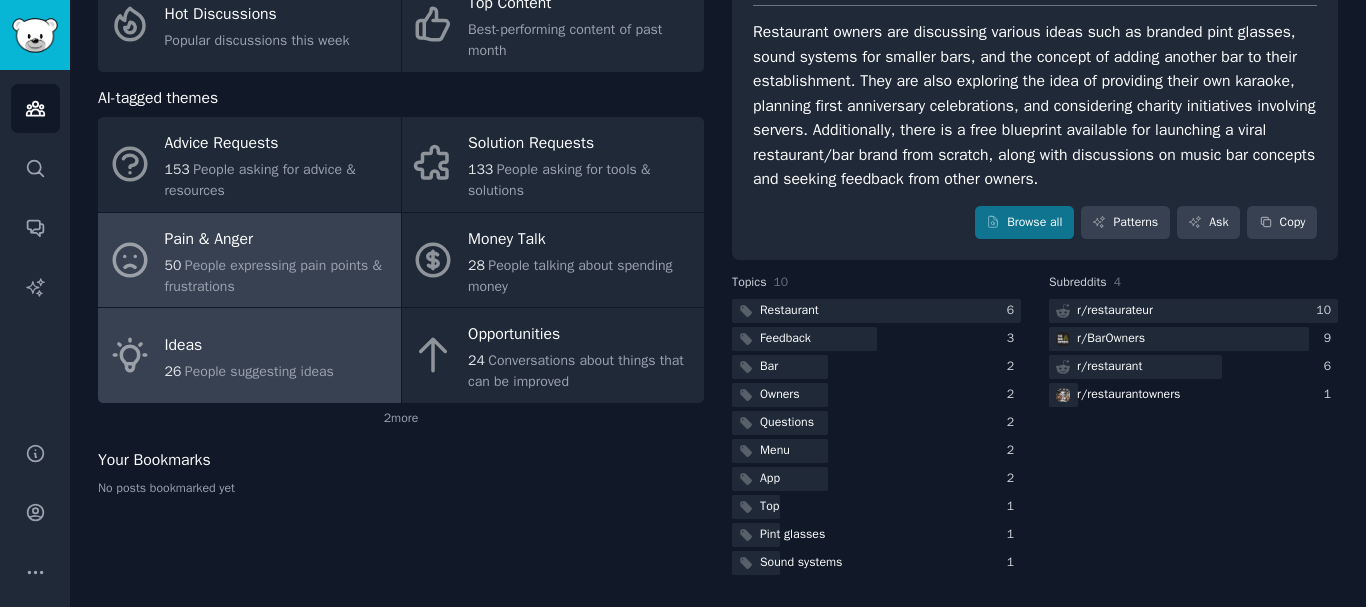scroll, scrollTop: 0, scrollLeft: 0, axis: both 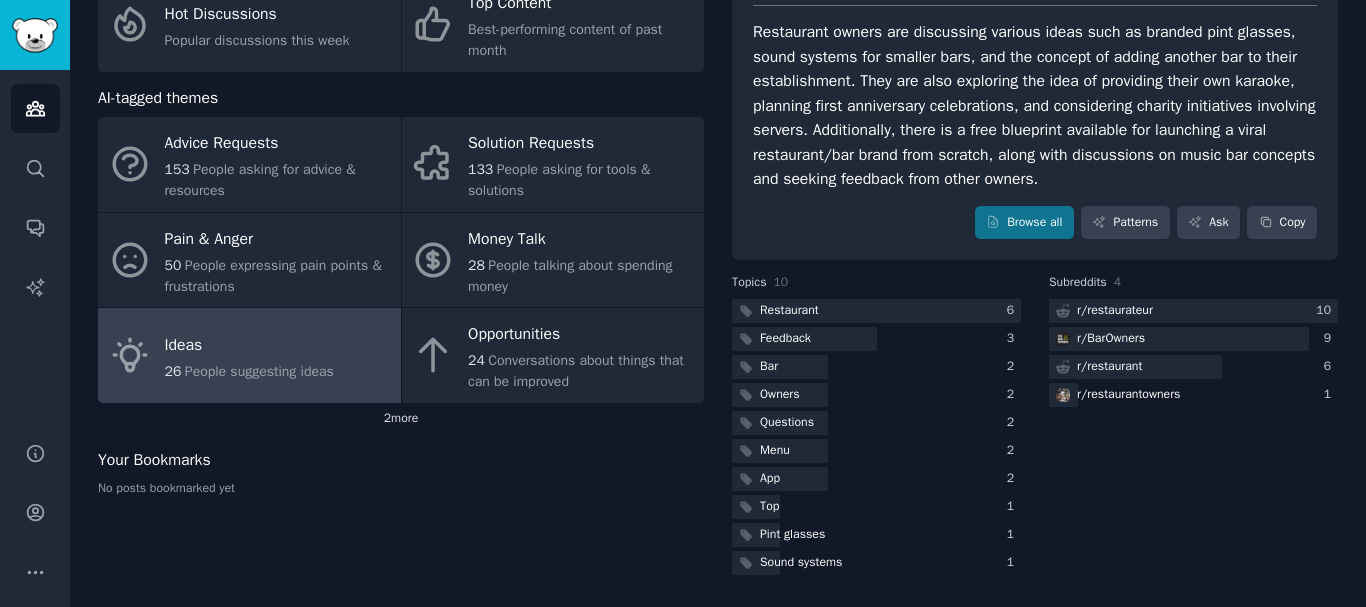 click on "2  more" 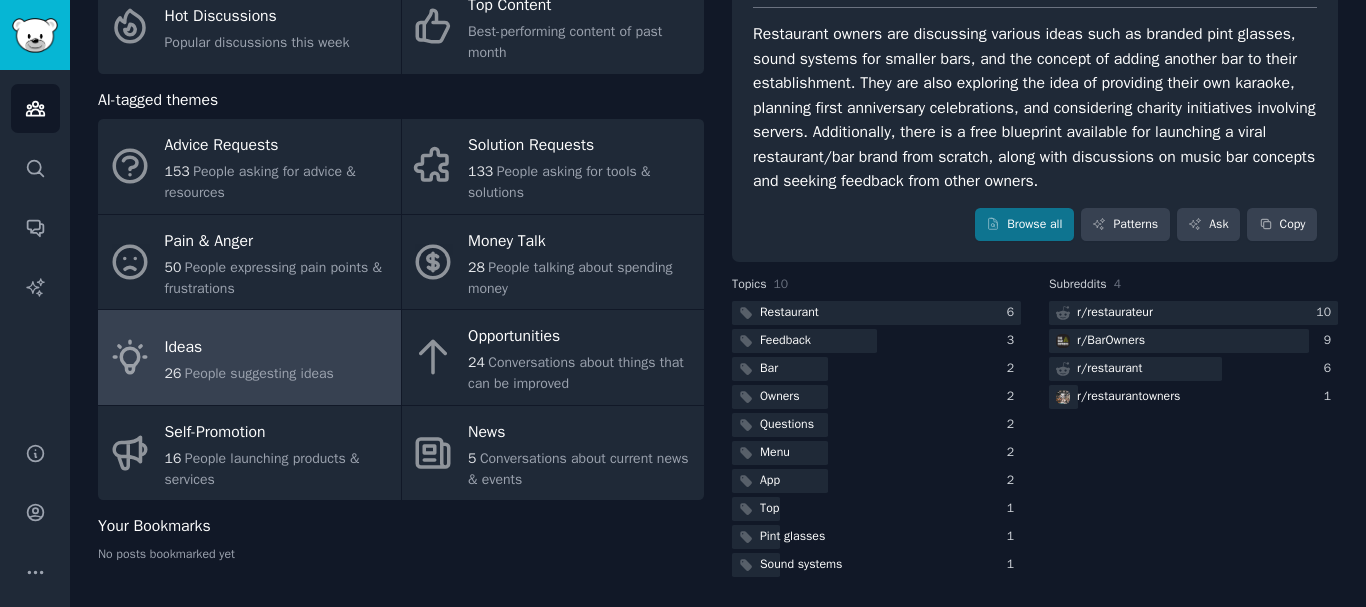 scroll, scrollTop: 167, scrollLeft: 0, axis: vertical 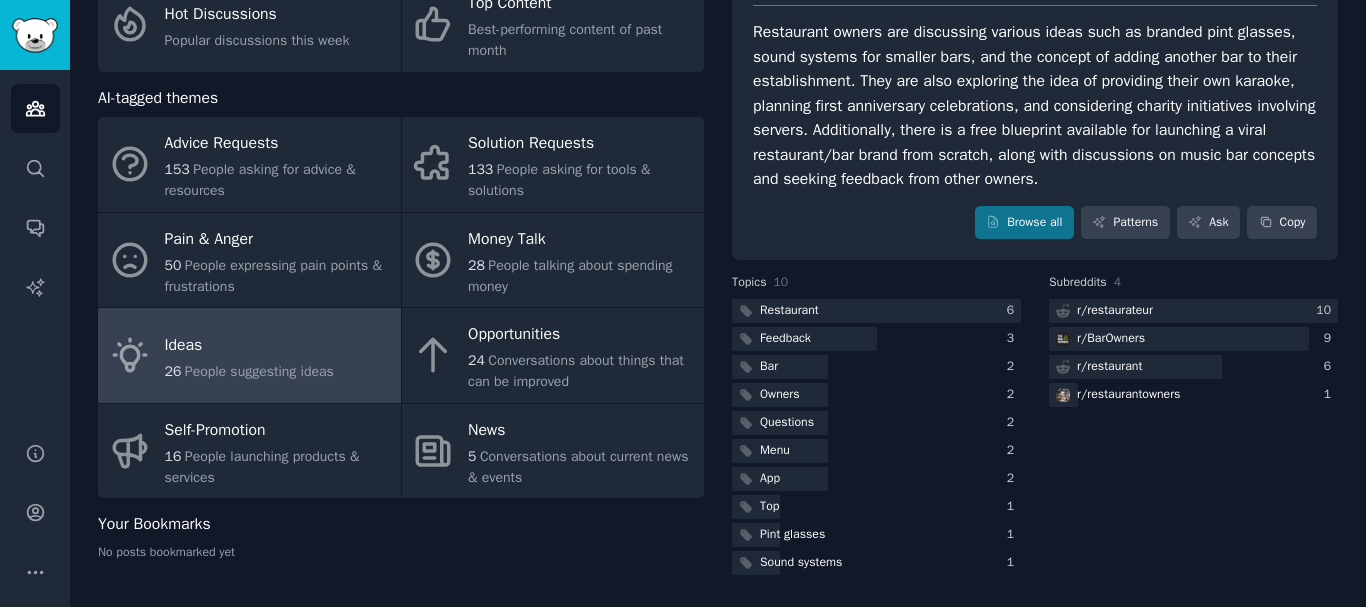 click on "People suggesting ideas" at bounding box center [259, 371] 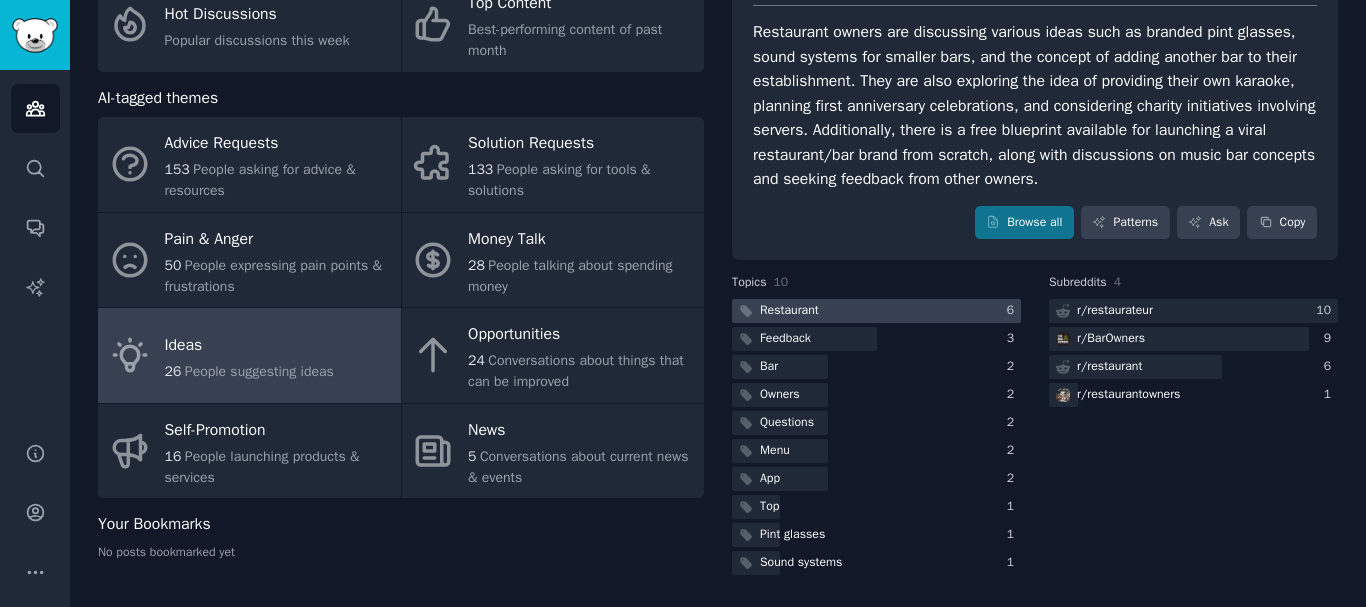 click on "Restaurant" at bounding box center [789, 311] 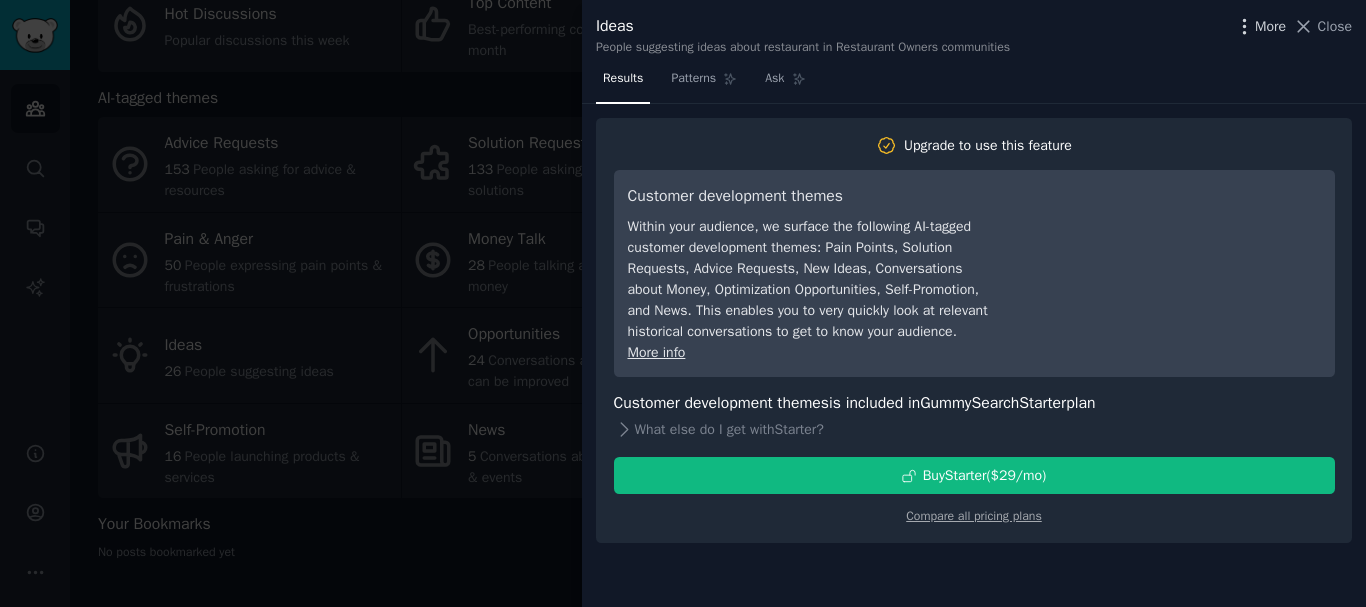 click 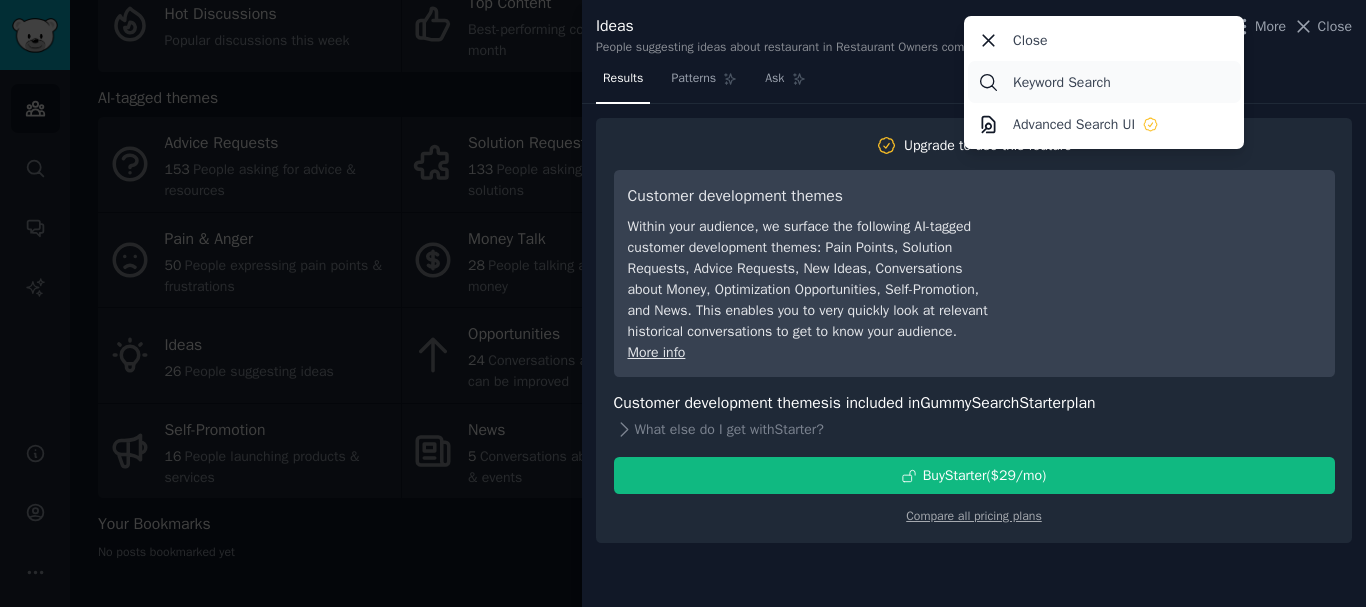 click on "Keyword Search" at bounding box center [1062, 82] 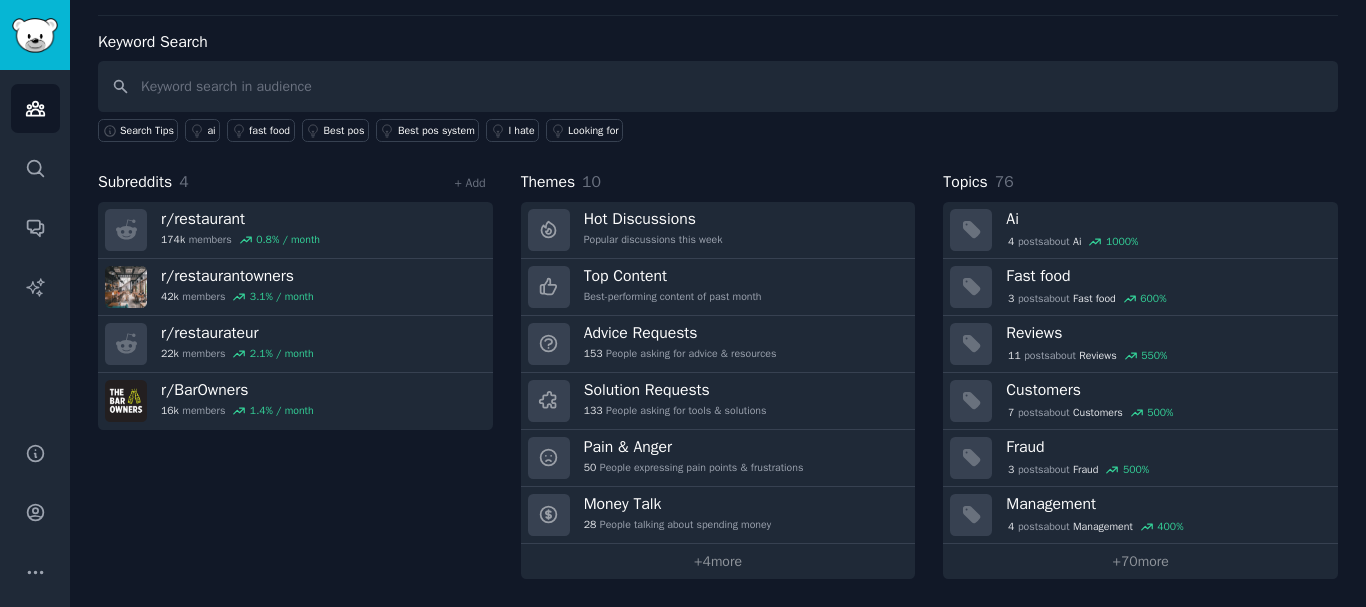 scroll, scrollTop: 83, scrollLeft: 0, axis: vertical 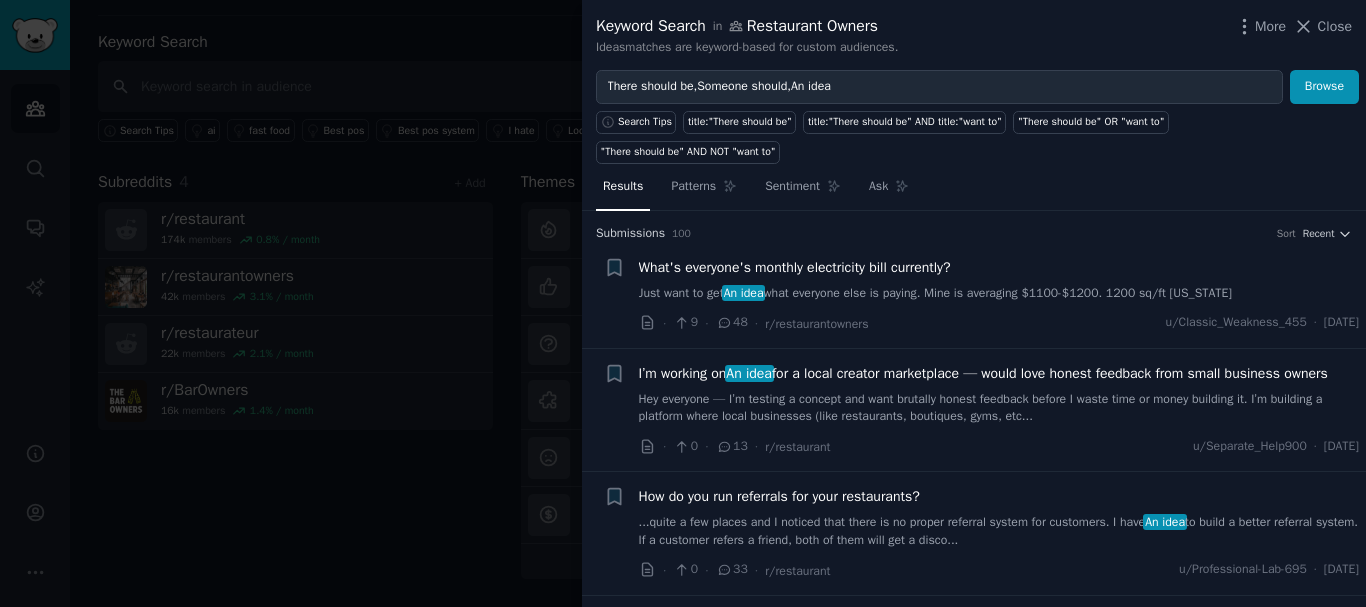 click on "I’m working on  An idea  for a local creator marketplace — would love honest feedback from small business owners" at bounding box center [983, 373] 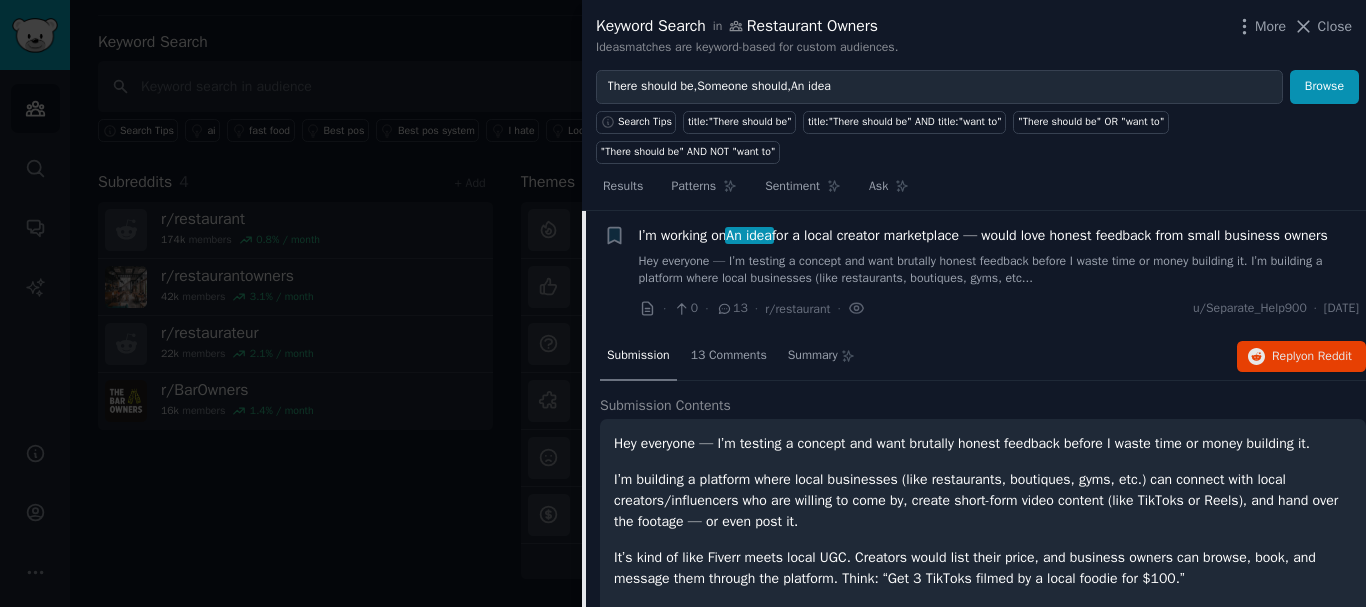 scroll, scrollTop: 0, scrollLeft: 0, axis: both 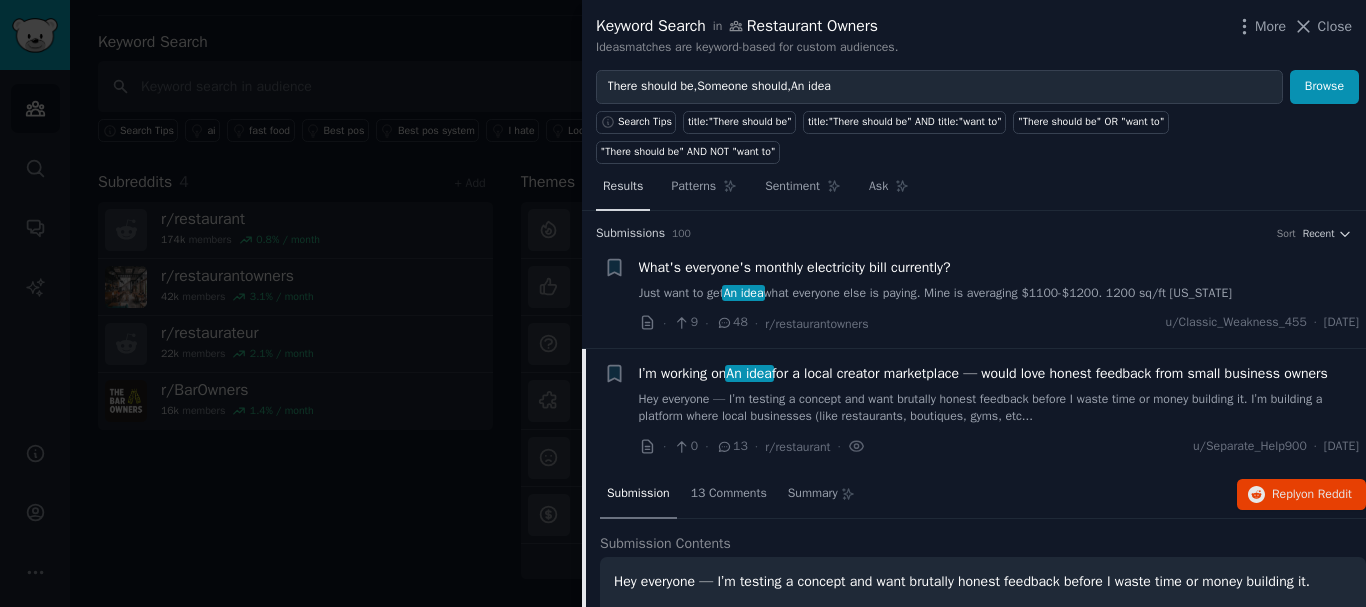 click on "Results" at bounding box center (623, 187) 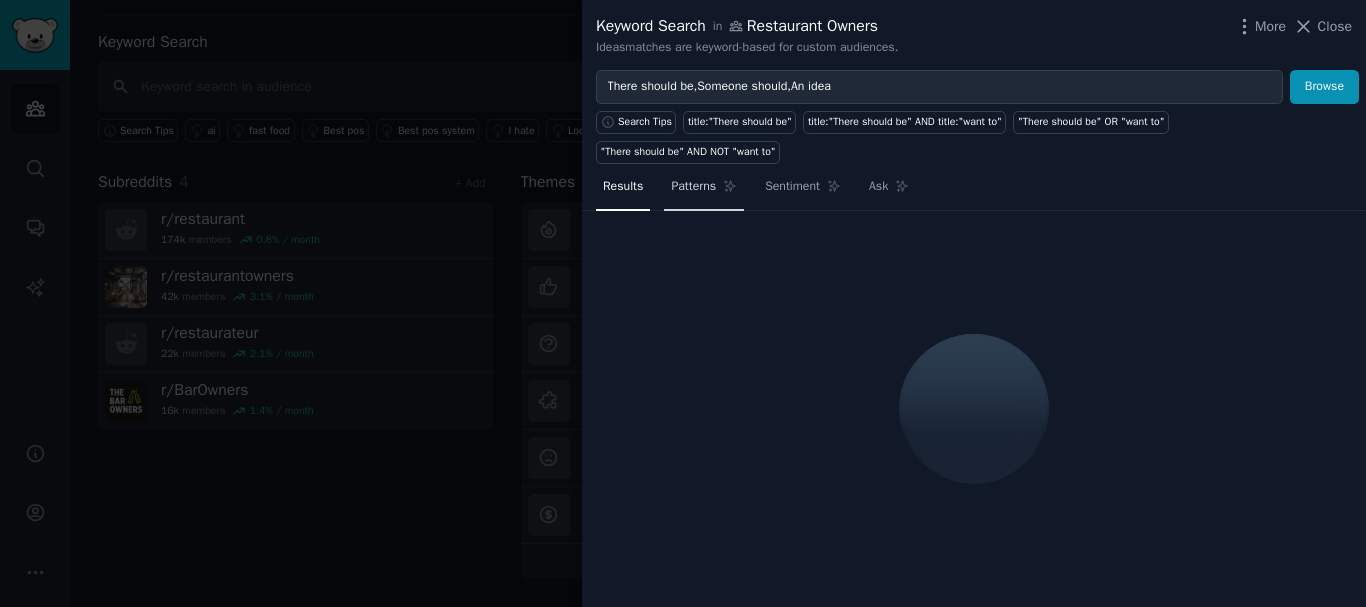 click on "Patterns" at bounding box center [693, 187] 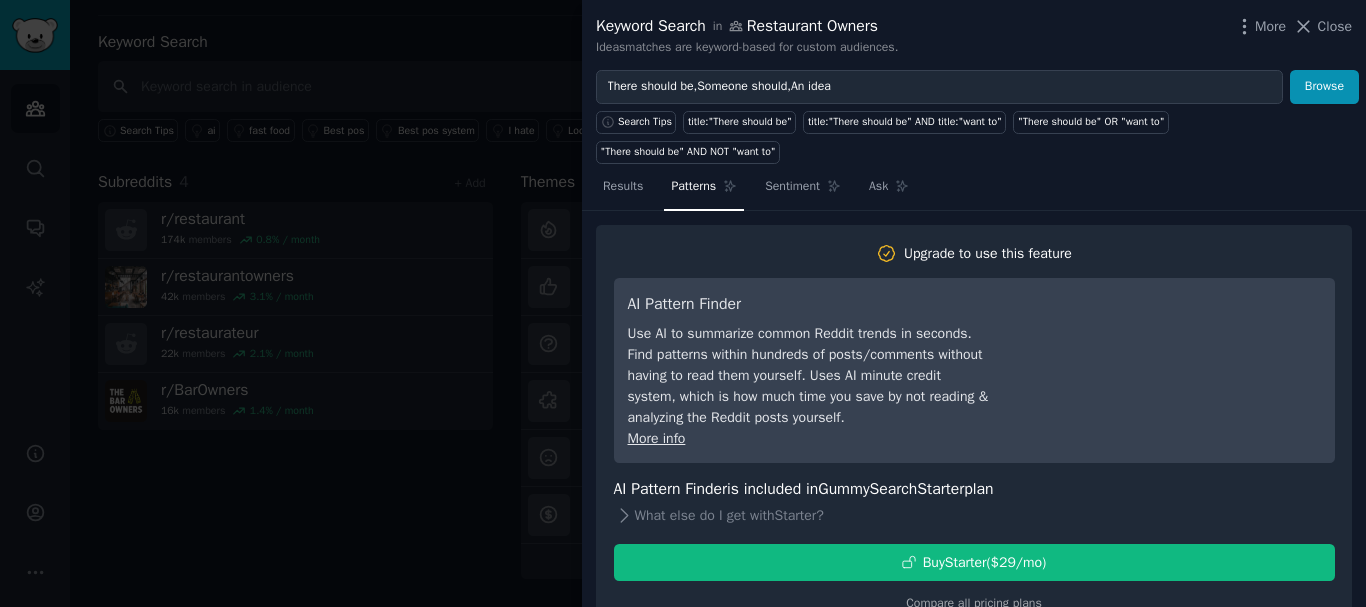 click on "Patterns" at bounding box center [693, 187] 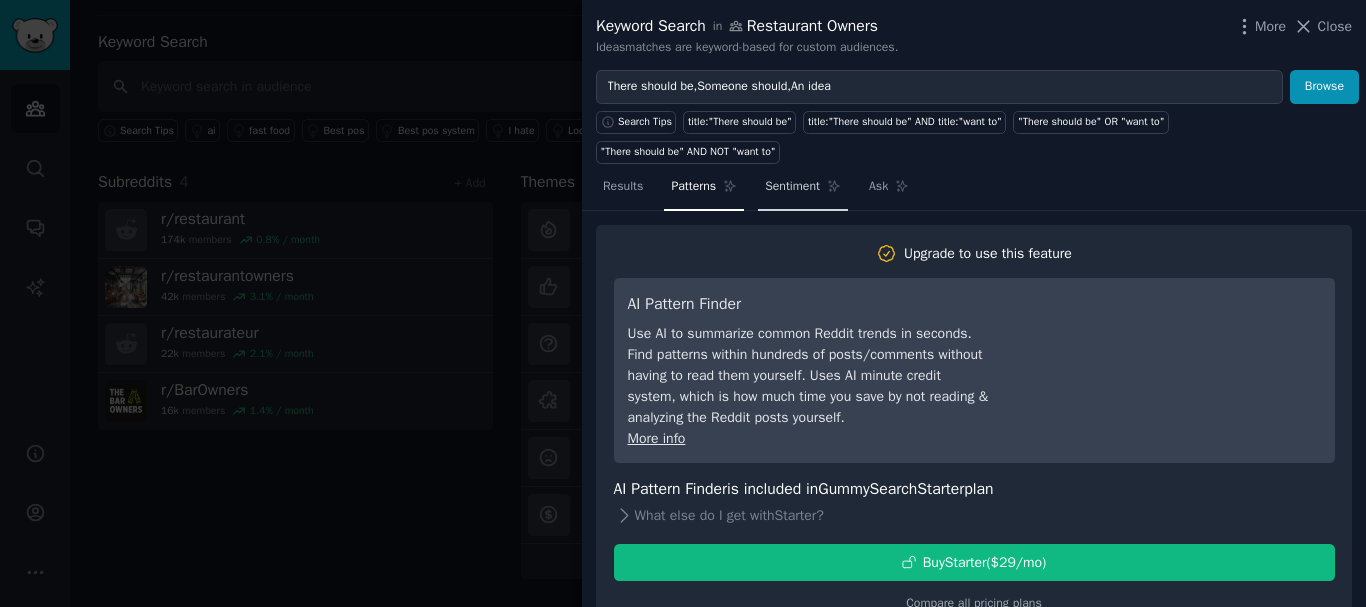 click on "Sentiment" at bounding box center [792, 187] 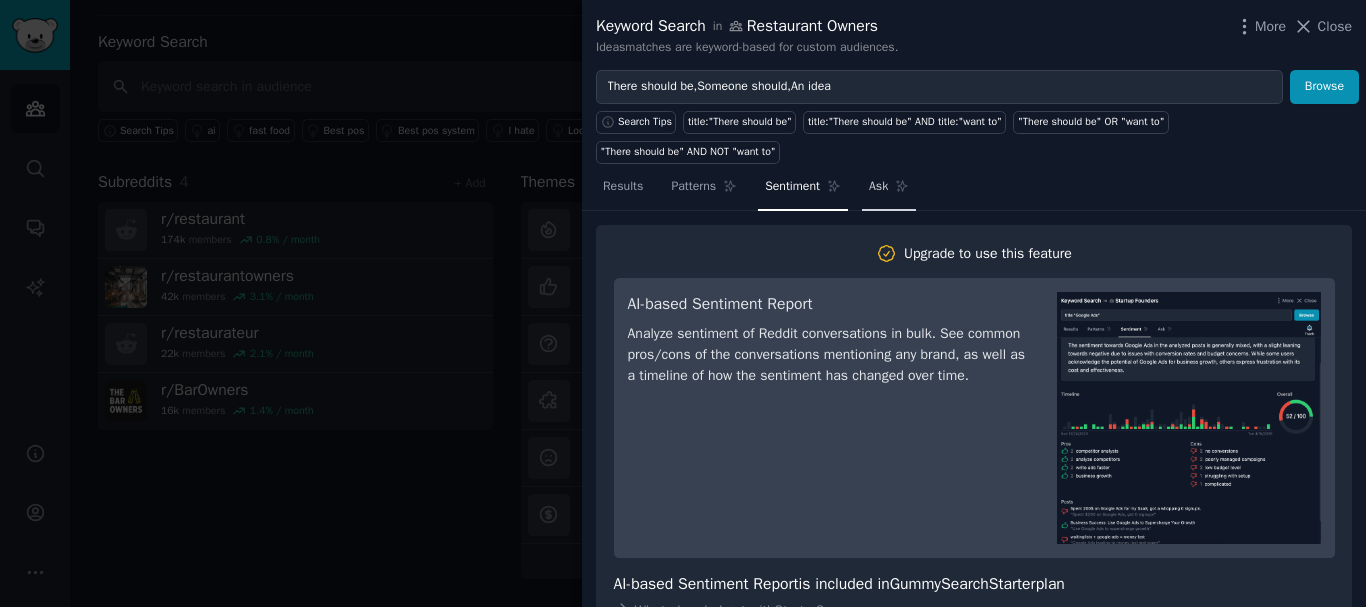 click on "Ask" at bounding box center (889, 191) 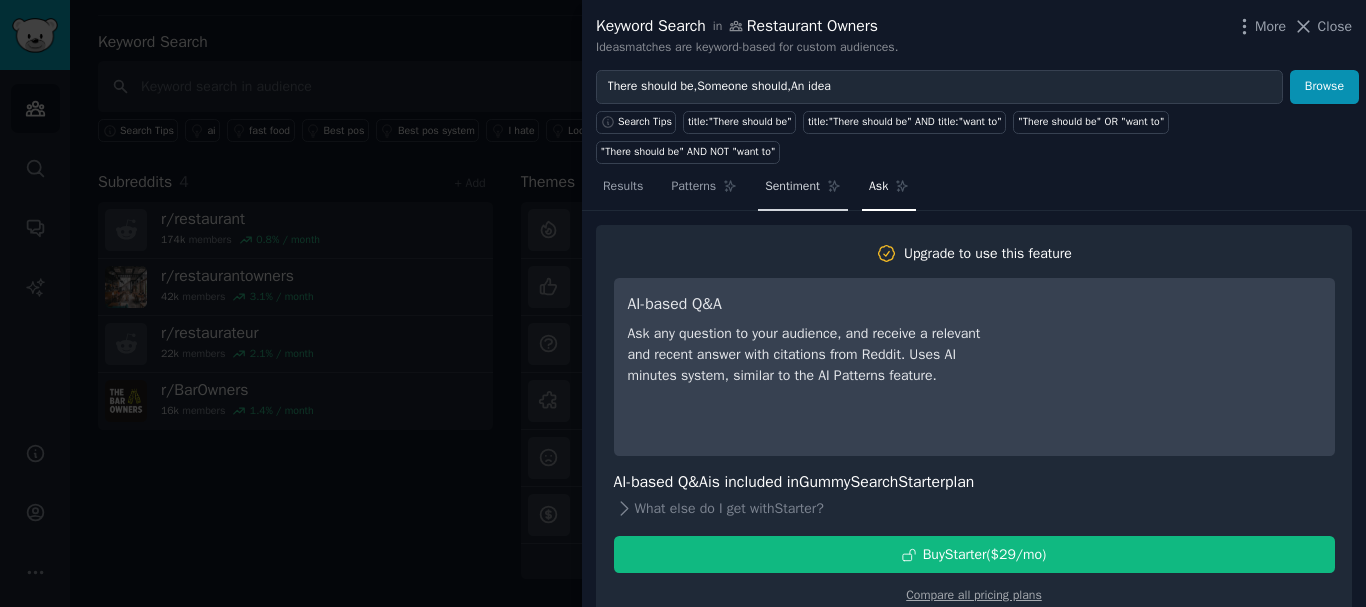 click on "Sentiment" at bounding box center (792, 187) 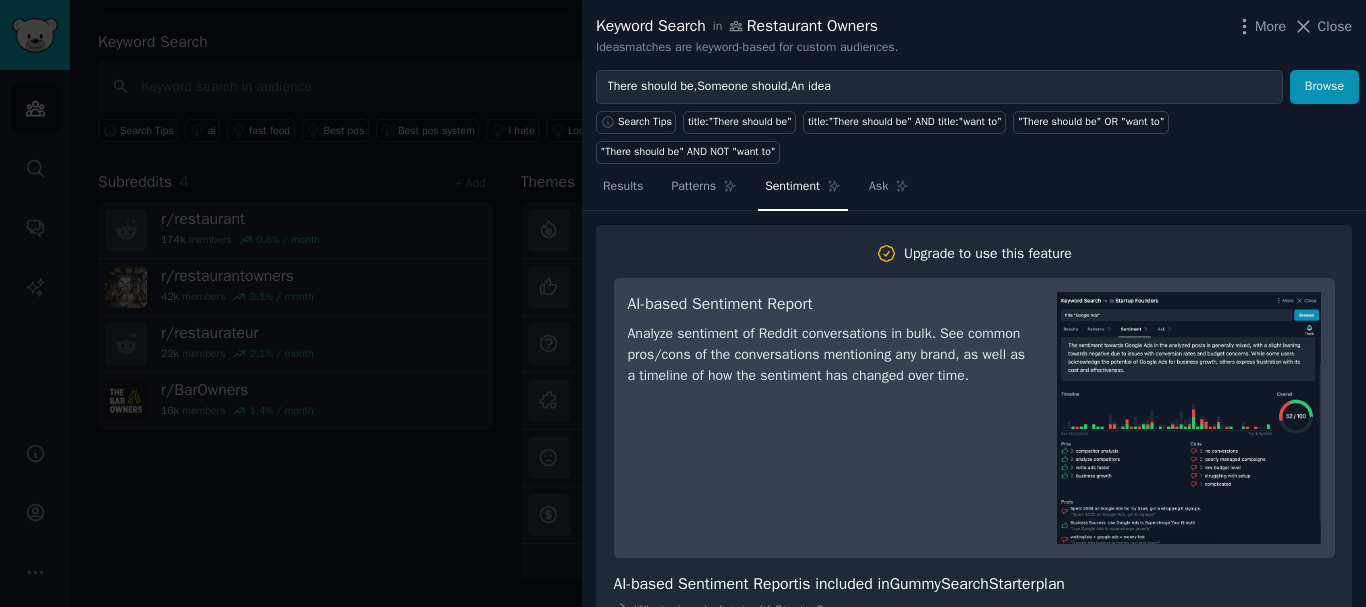 click on "More Close" at bounding box center (1293, 26) 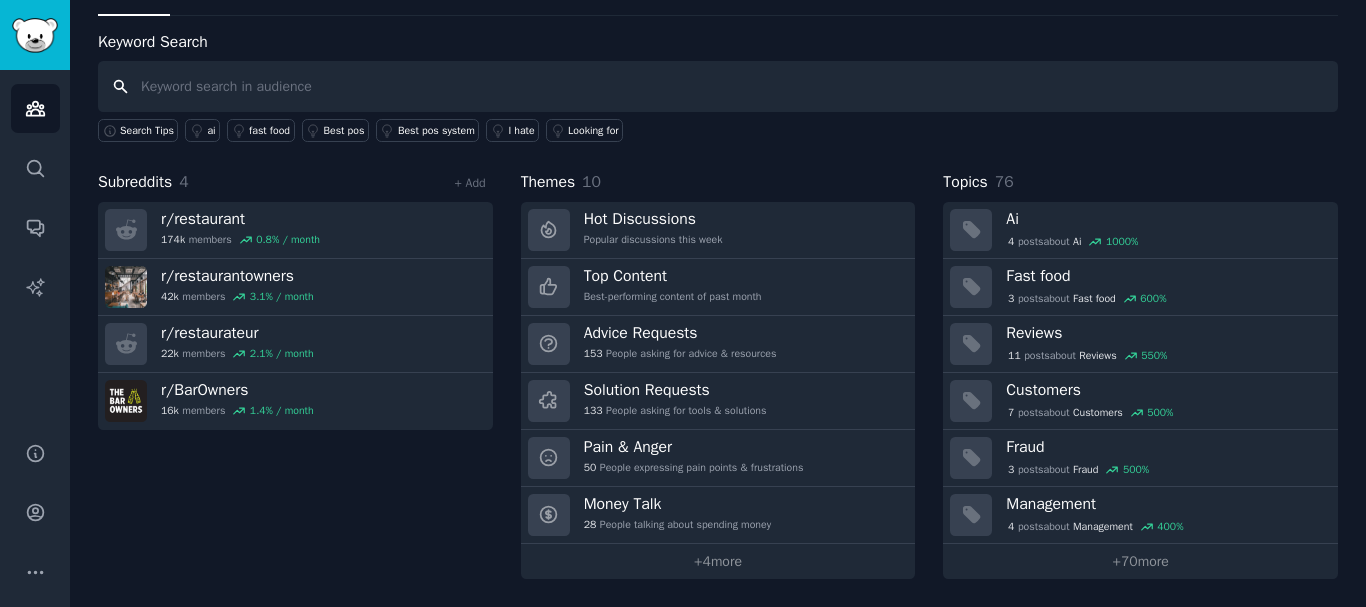 scroll, scrollTop: 0, scrollLeft: 0, axis: both 